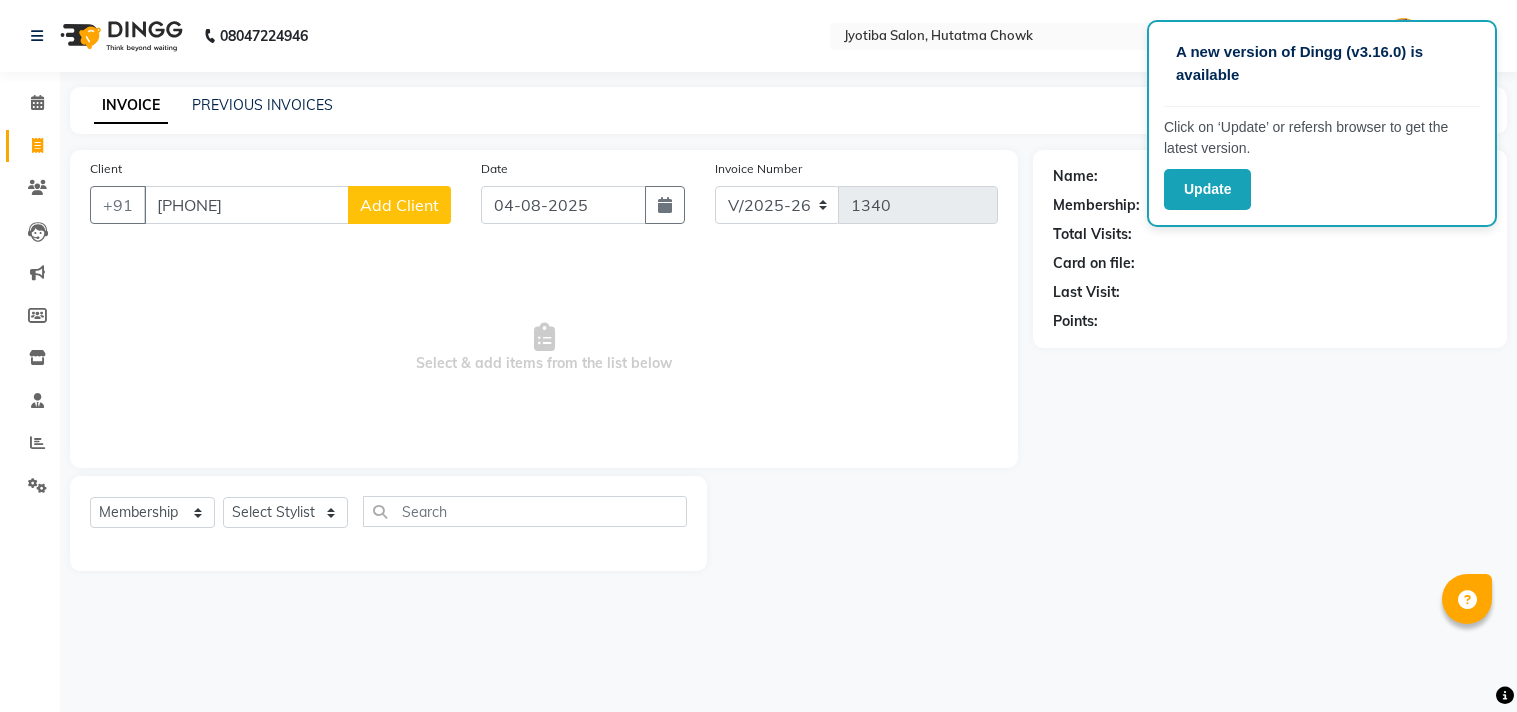 select on "556" 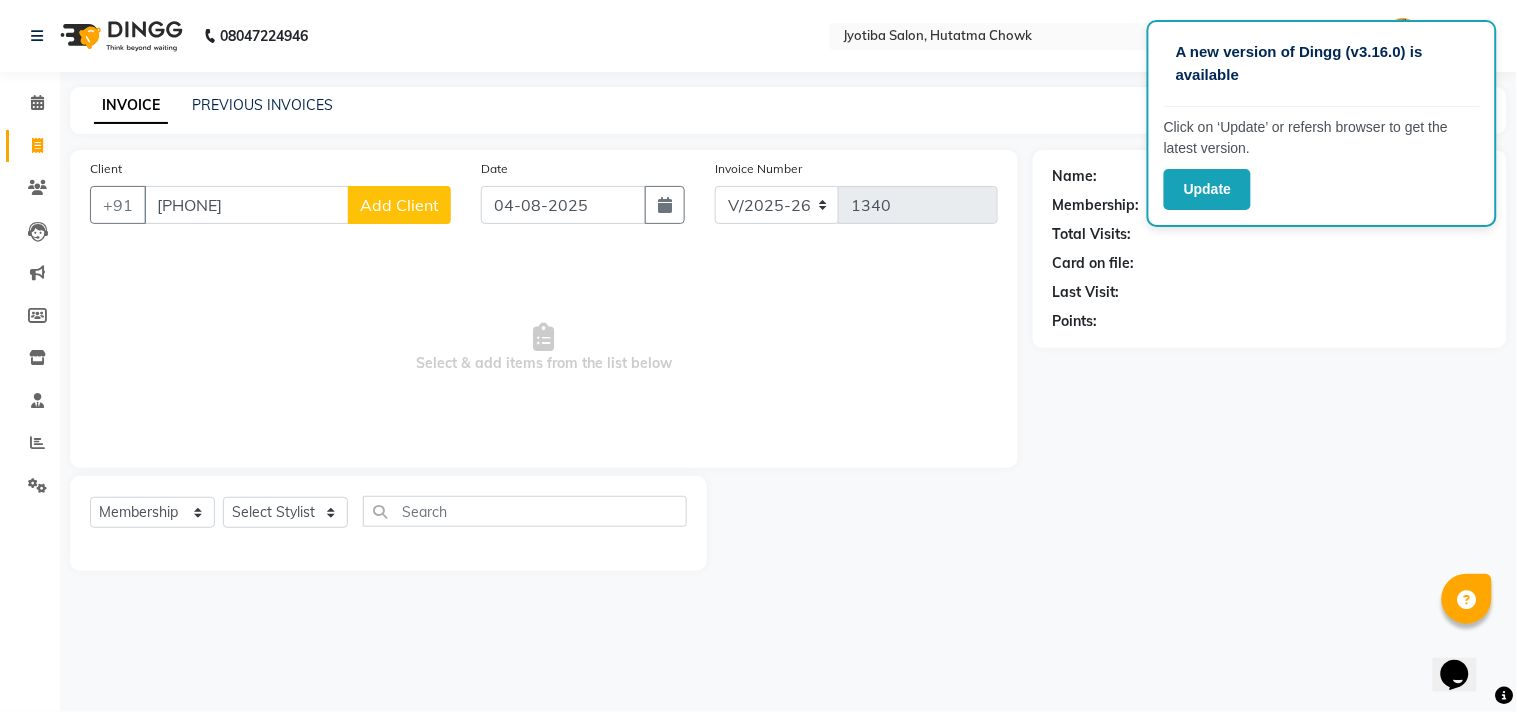 scroll, scrollTop: 0, scrollLeft: 0, axis: both 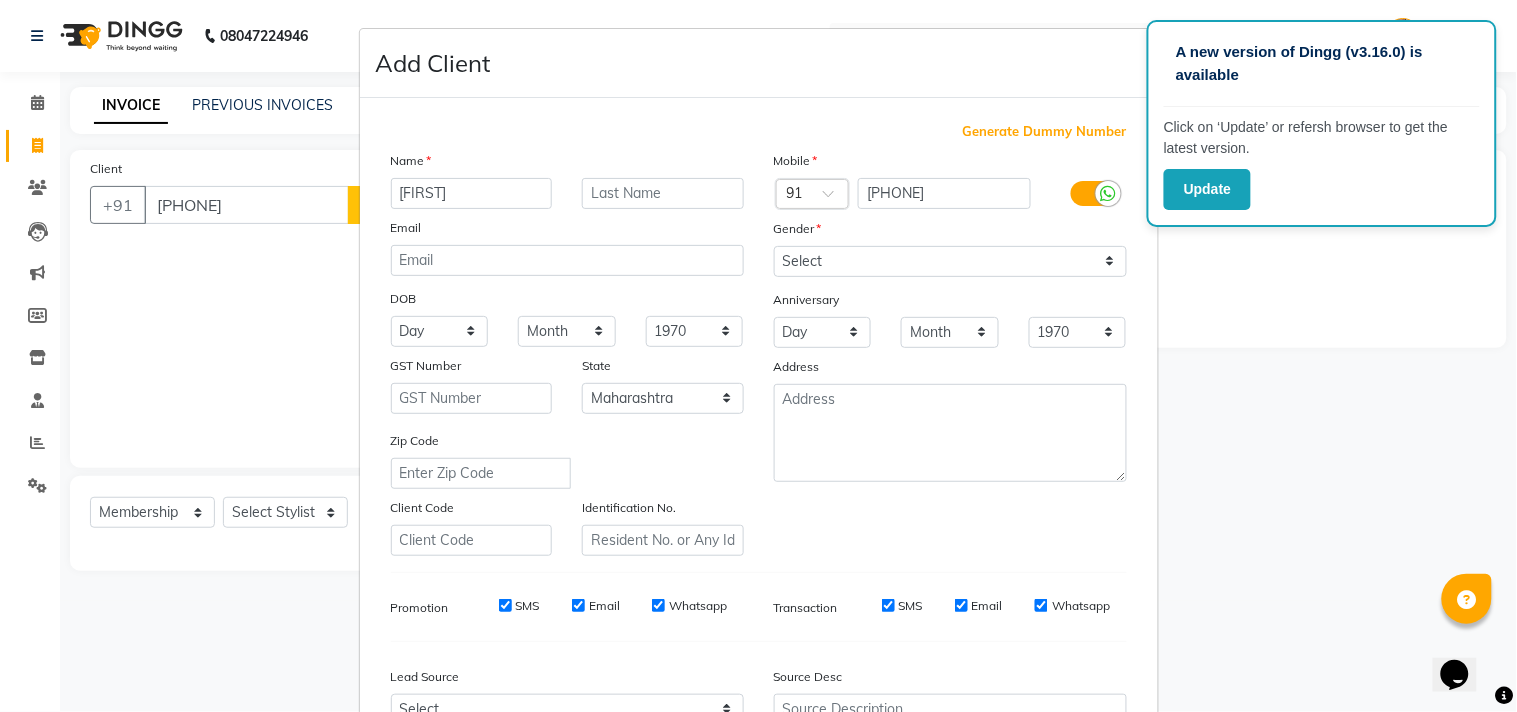 type on "[FIRST]" 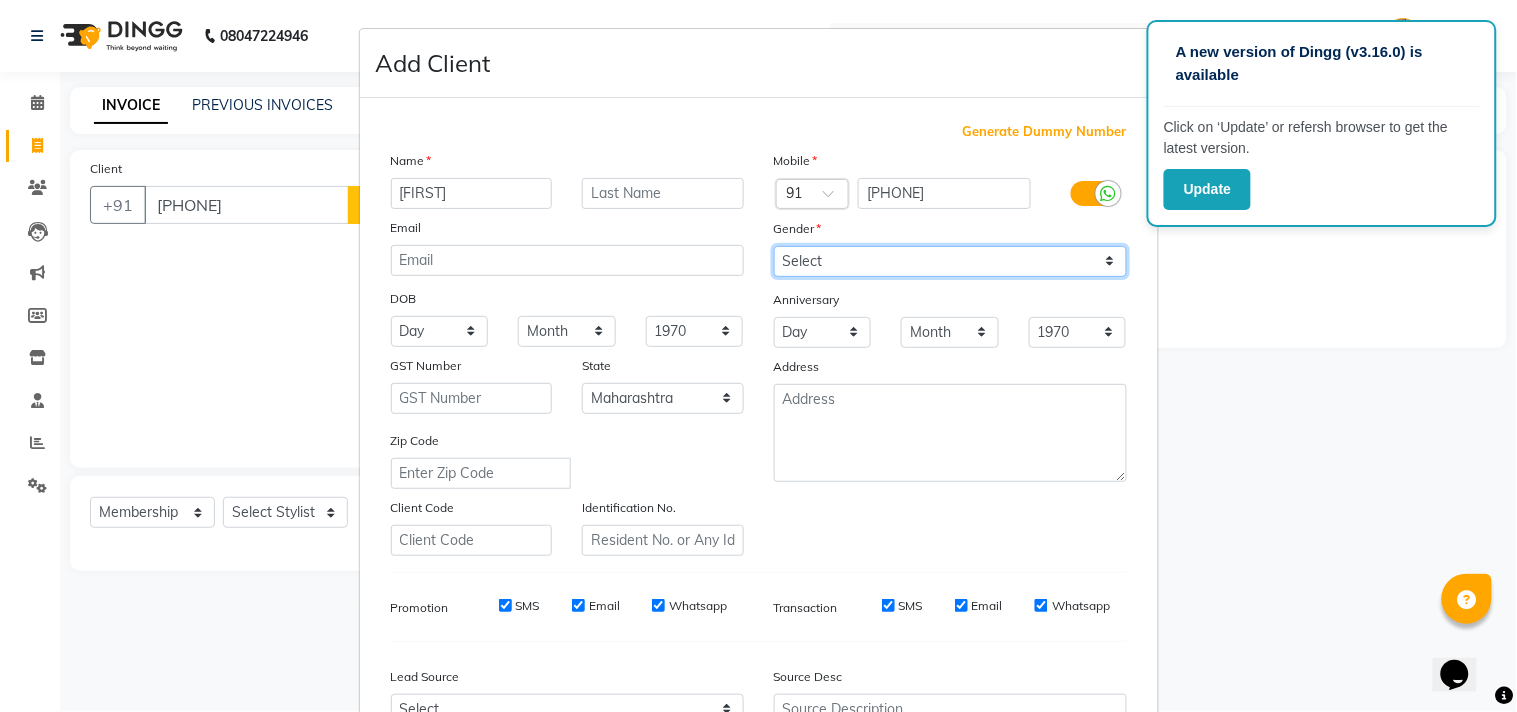 click on "Select Male Female Other Prefer Not To Say" at bounding box center (950, 261) 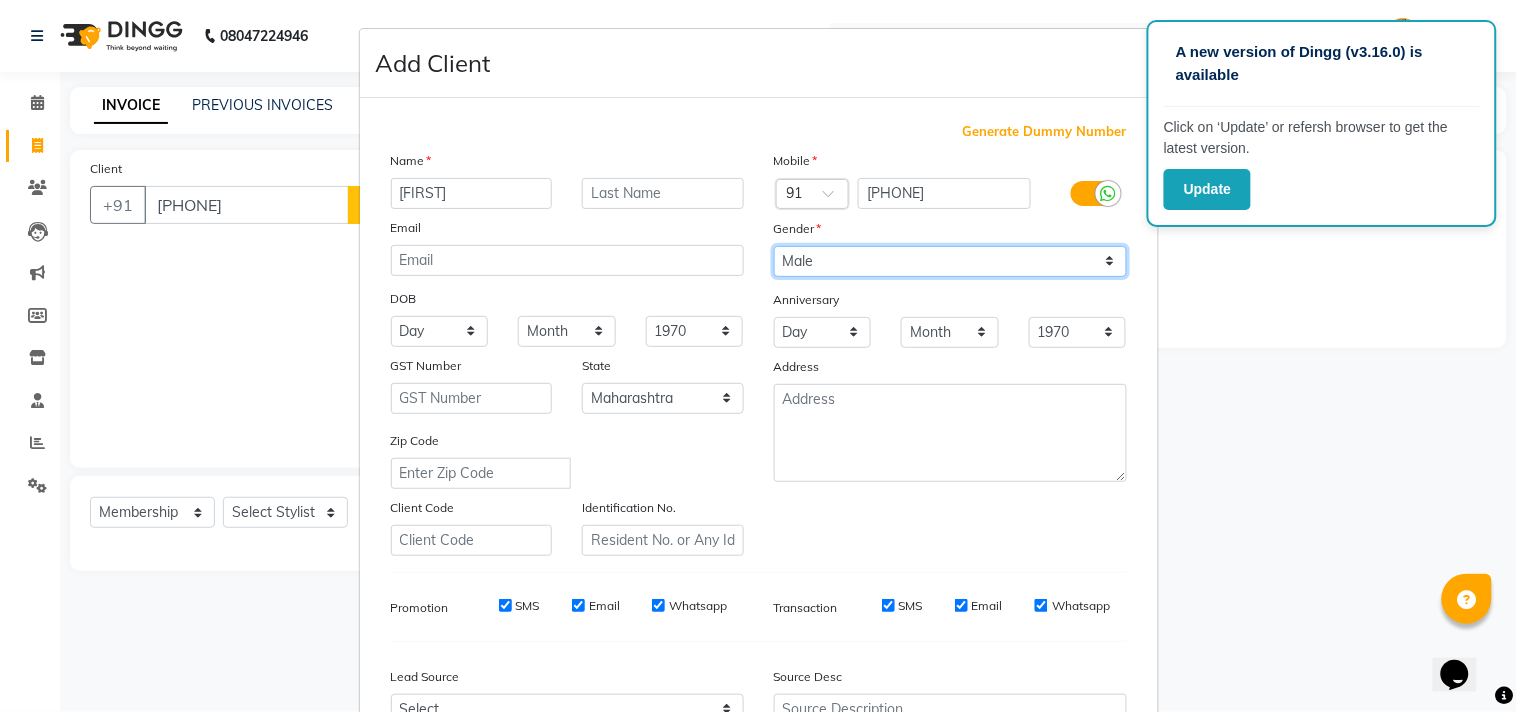 click on "Select Male Female Other Prefer Not To Say" at bounding box center [950, 261] 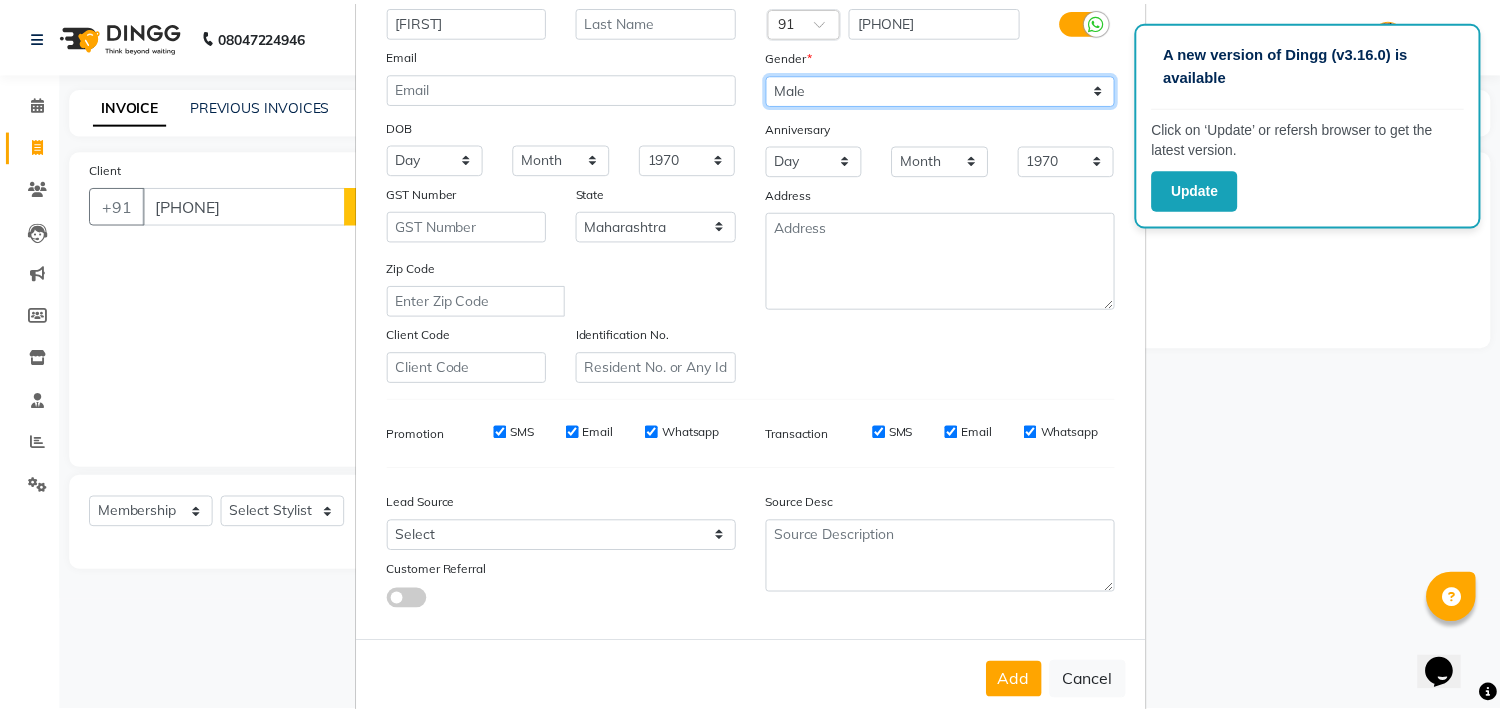 scroll, scrollTop: 212, scrollLeft: 0, axis: vertical 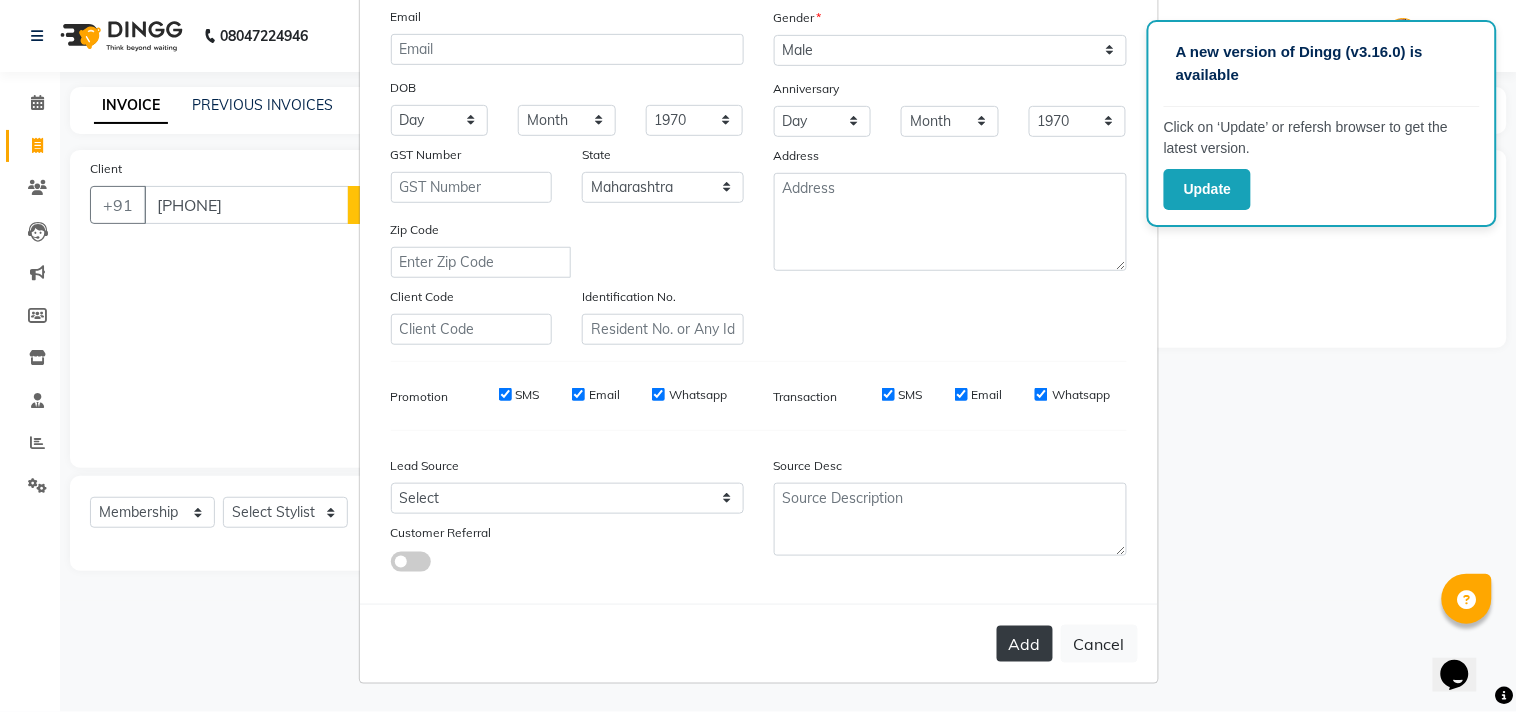 click on "Add" at bounding box center [1025, 644] 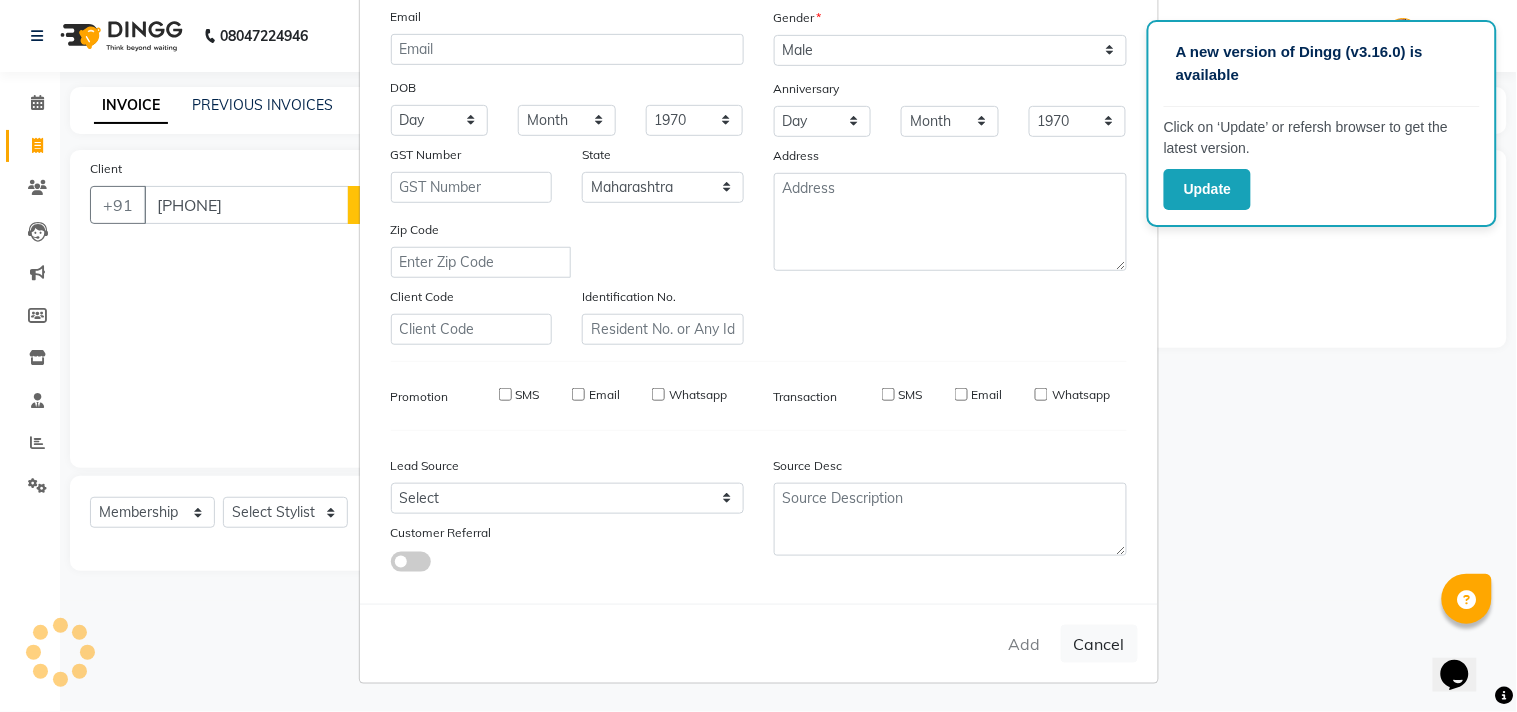 type 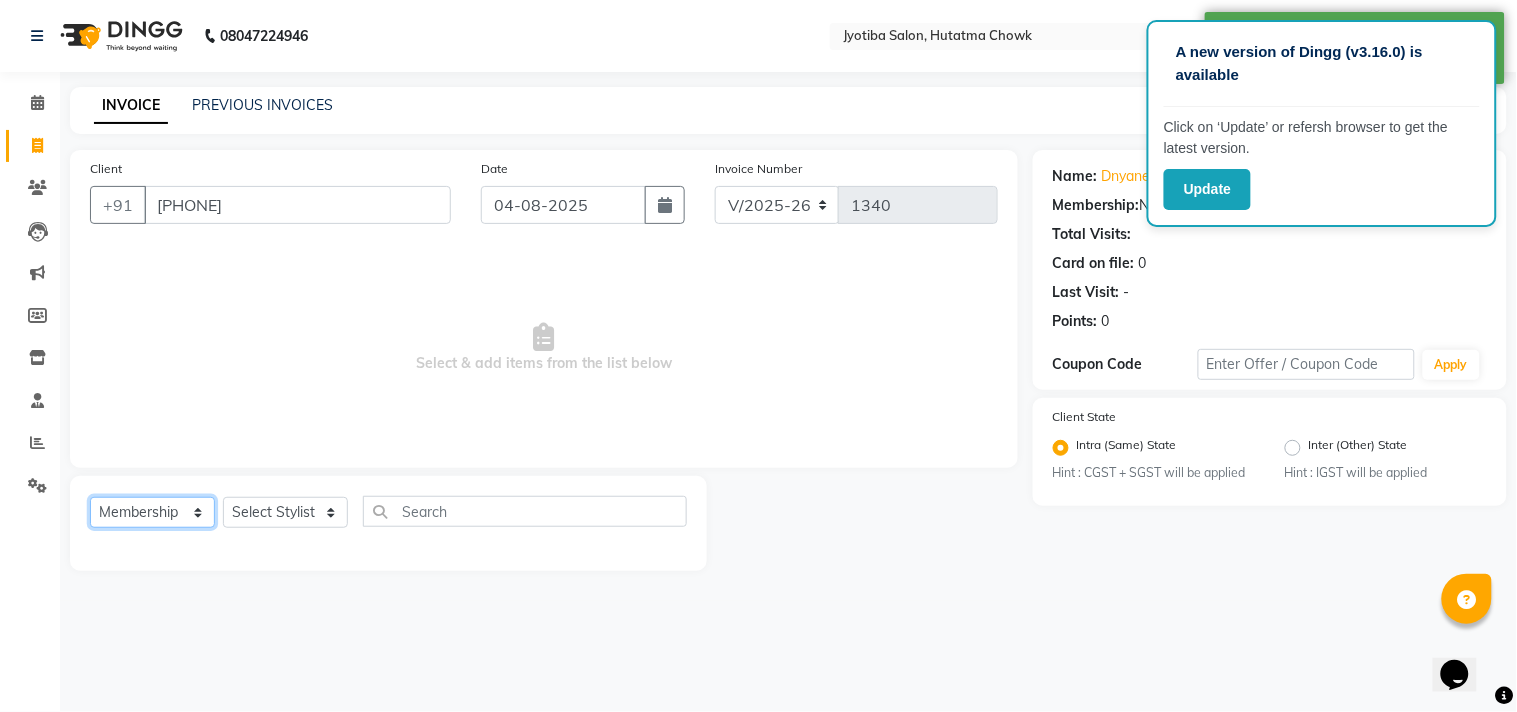 click on "Select  Service  Product  Membership  Package Voucher Prepaid Gift Card" 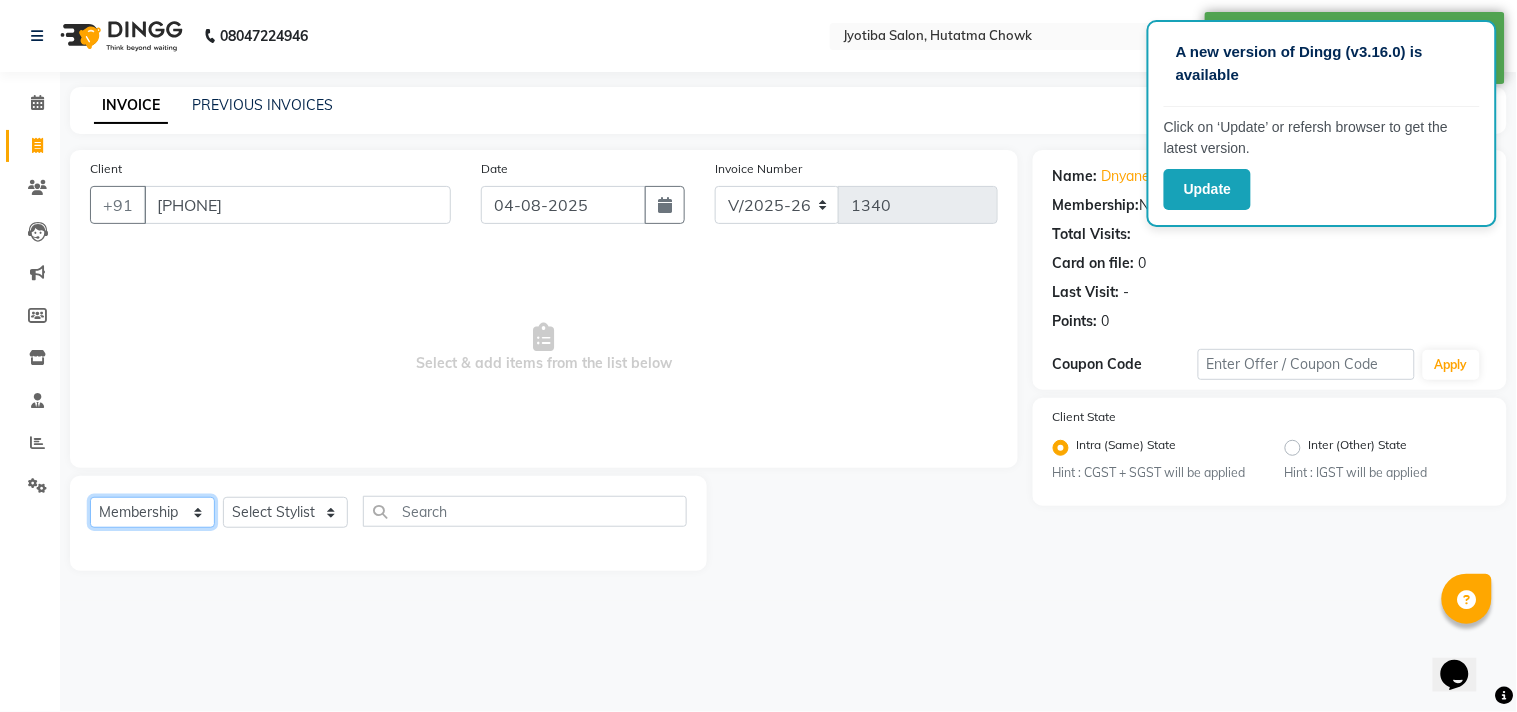 select on "service" 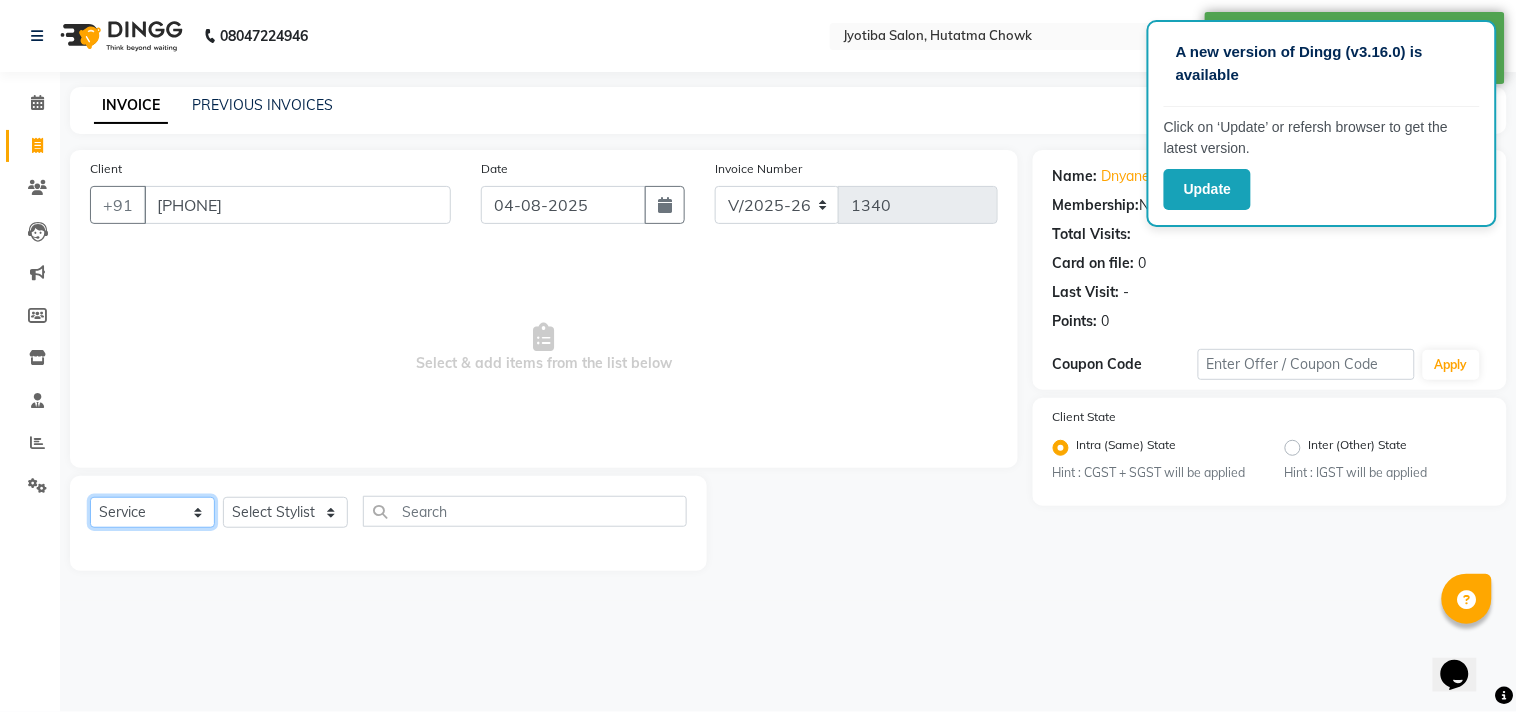 click on "Select  Service  Product  Membership  Package Voucher Prepaid Gift Card" 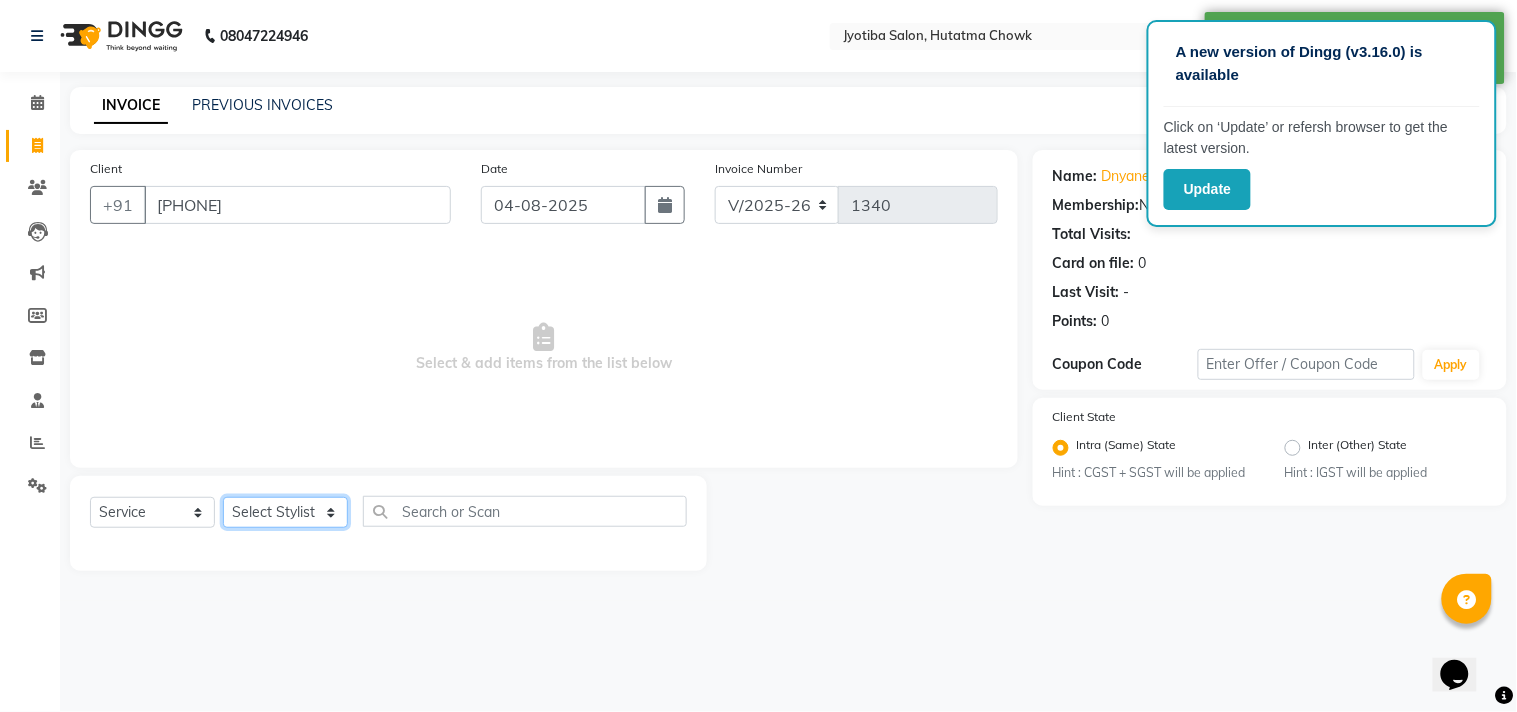 click on "Select Stylist Abdul Dinesh thakur Farman  Juned  mahadev Munna  prem RAHUL Sandip Suresh yasin" 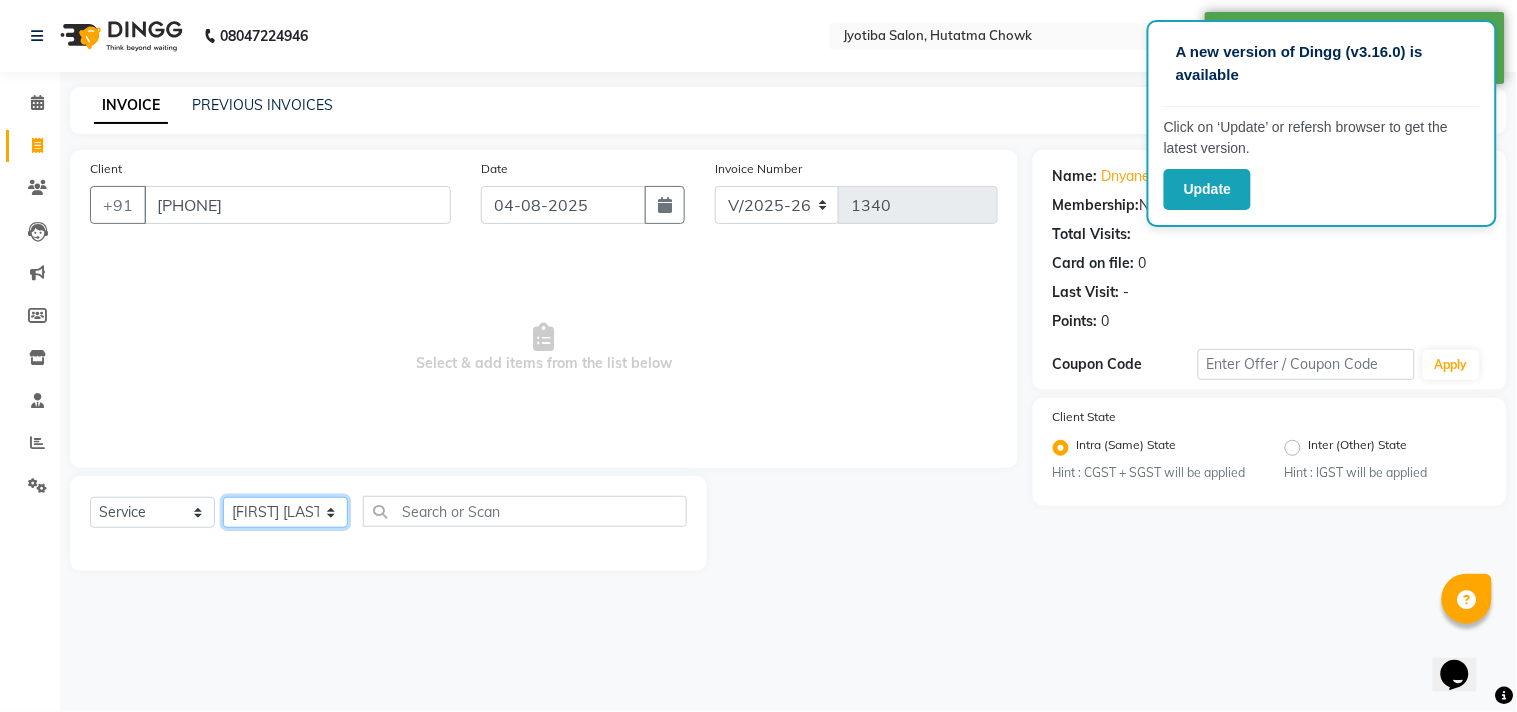 click on "Select Stylist Abdul Dinesh thakur Farman  Juned  mahadev Munna  prem RAHUL Sandip Suresh yasin" 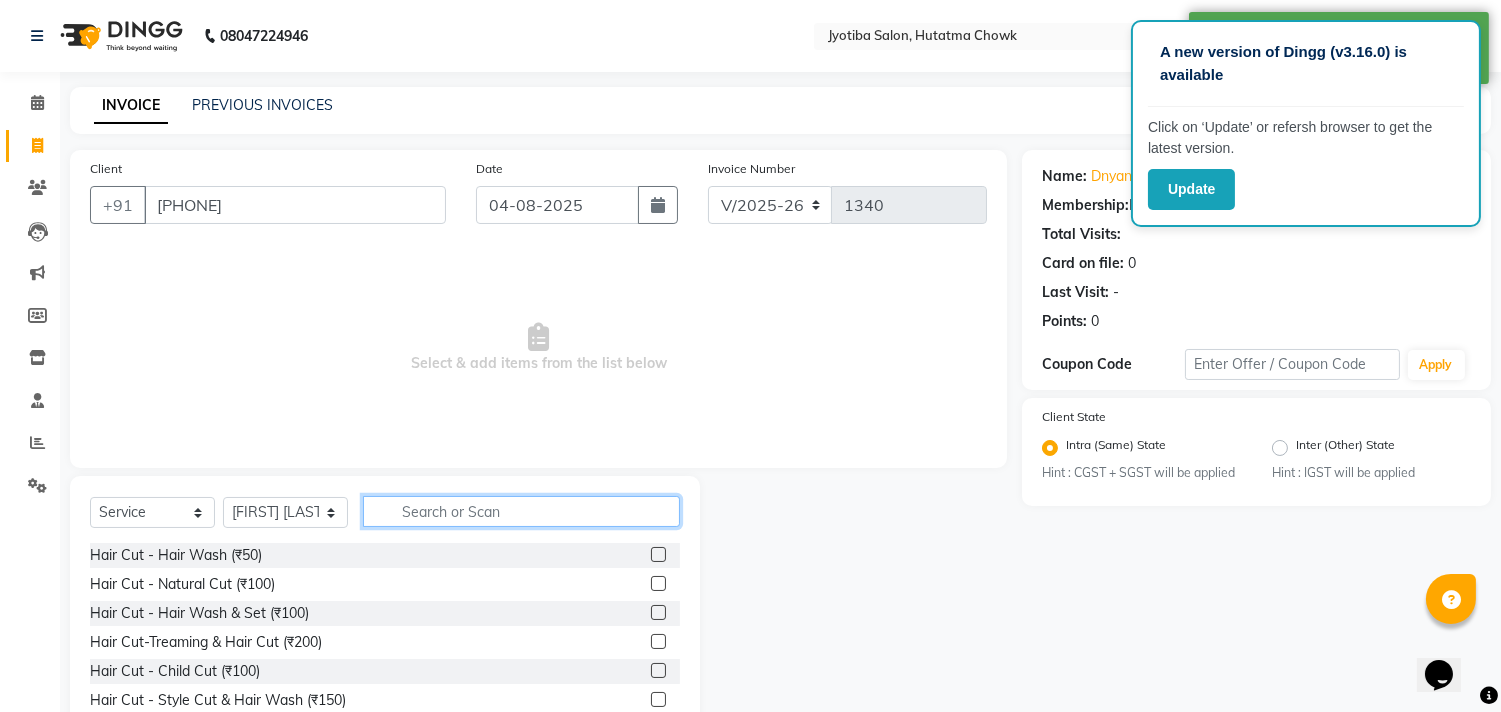 click 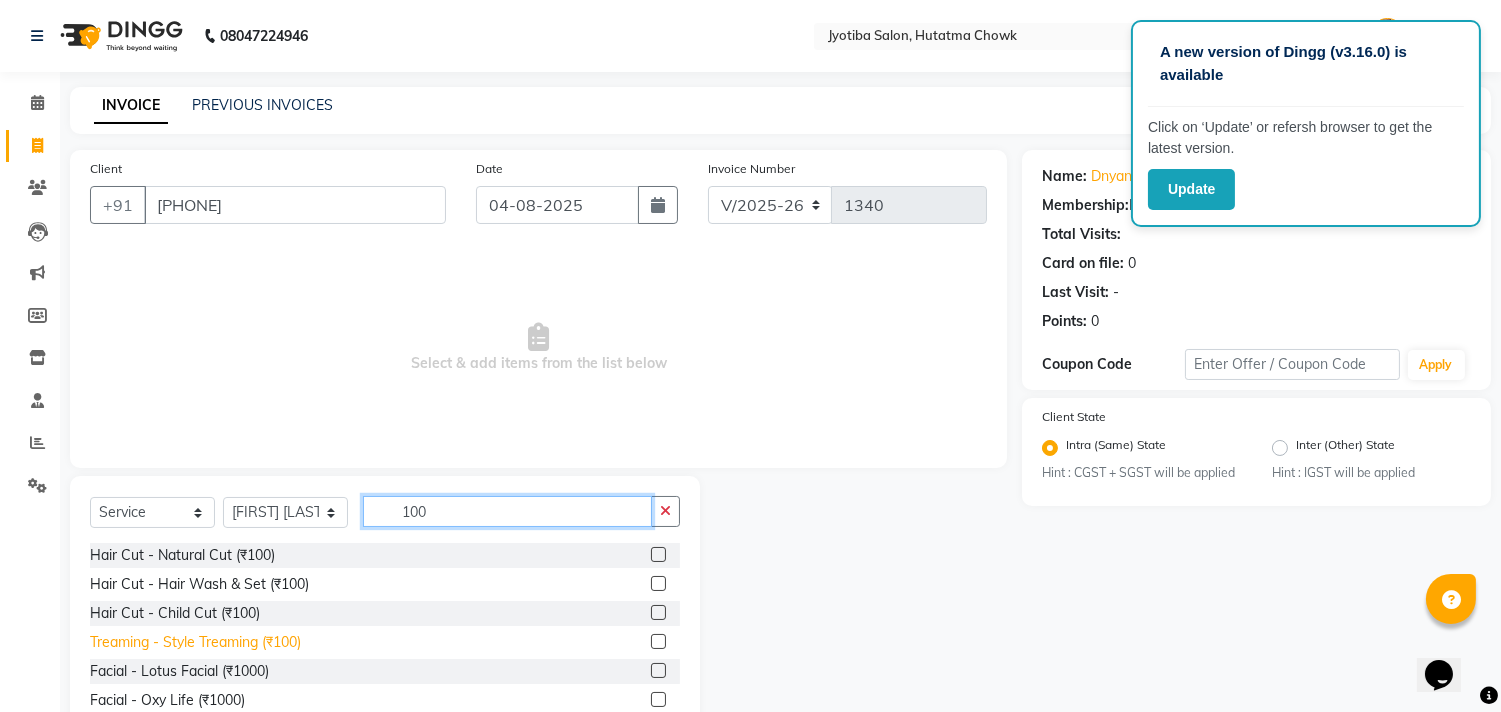 type on "100" 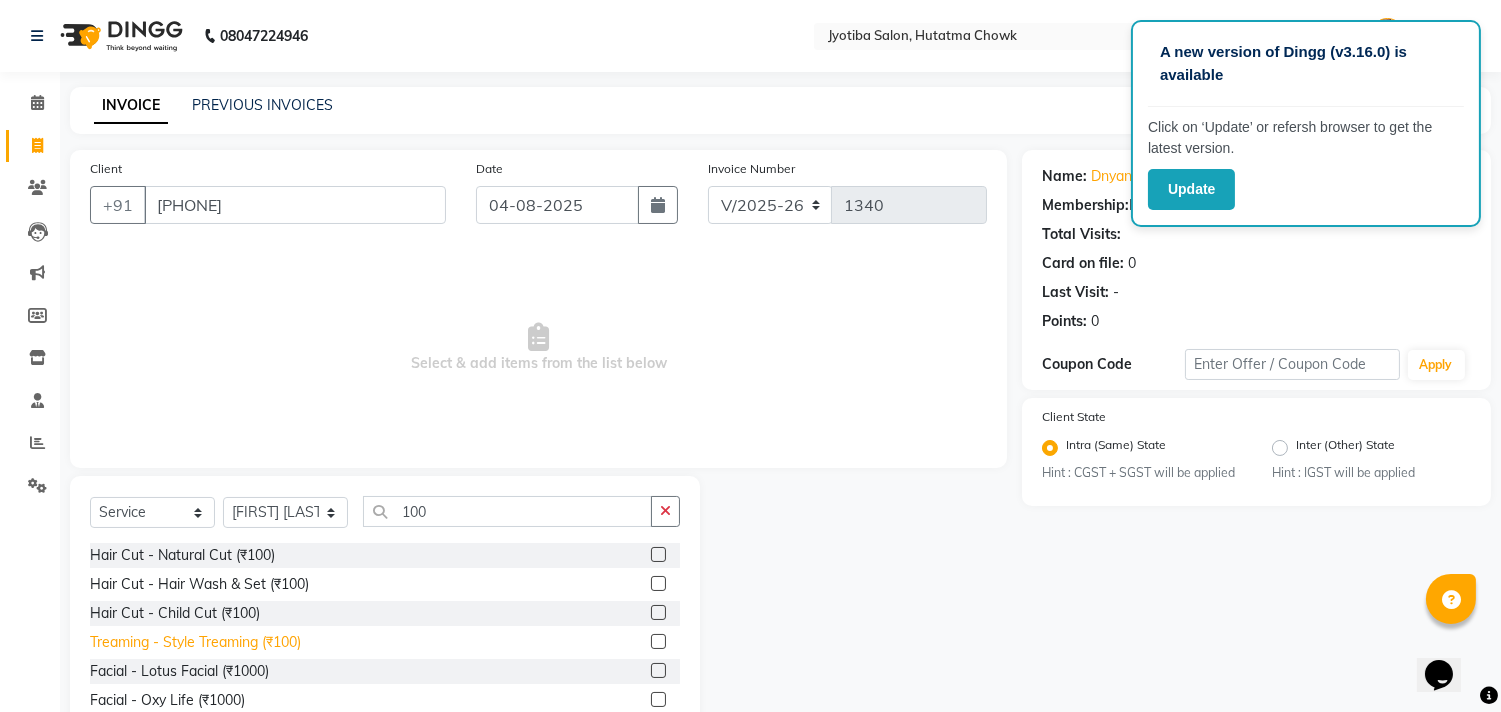 click on "Treaming - Style Treaming (₹100)" 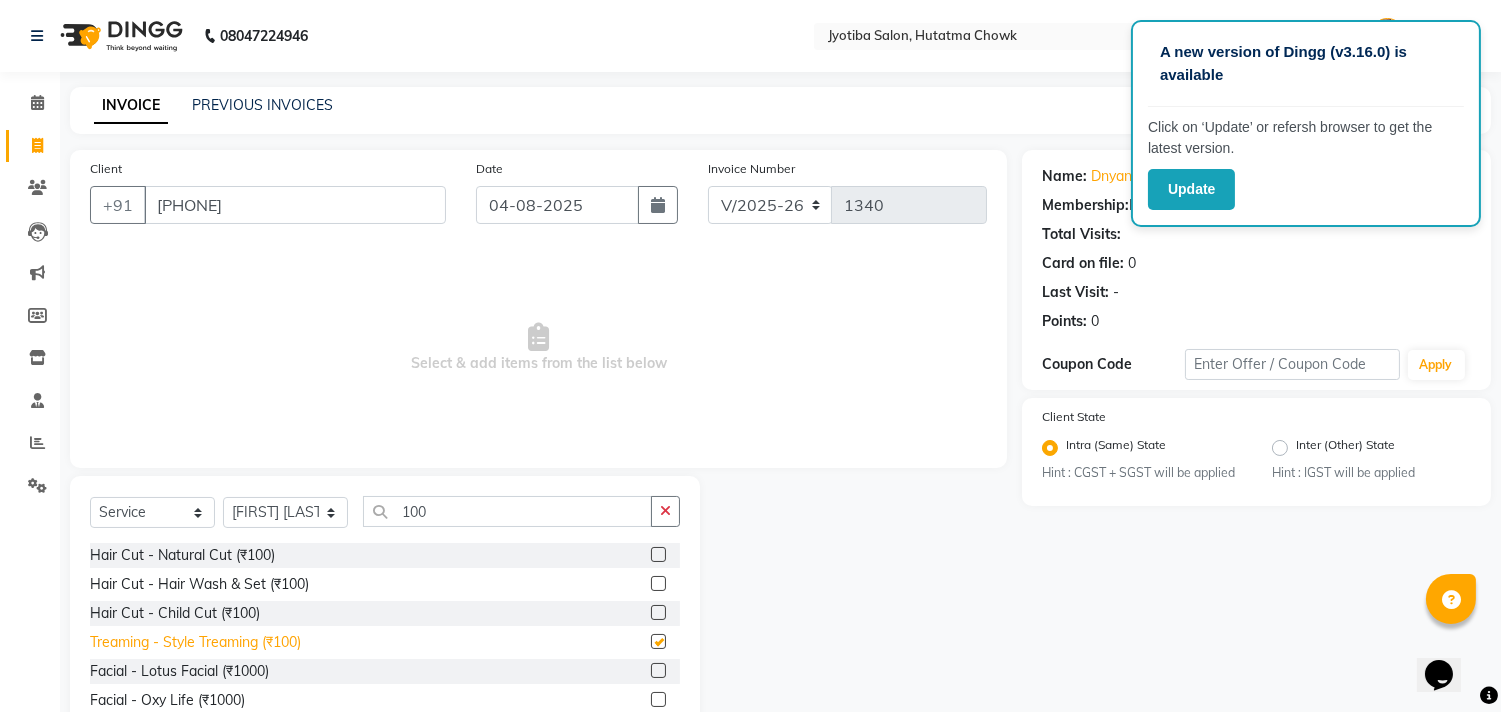 checkbox on "false" 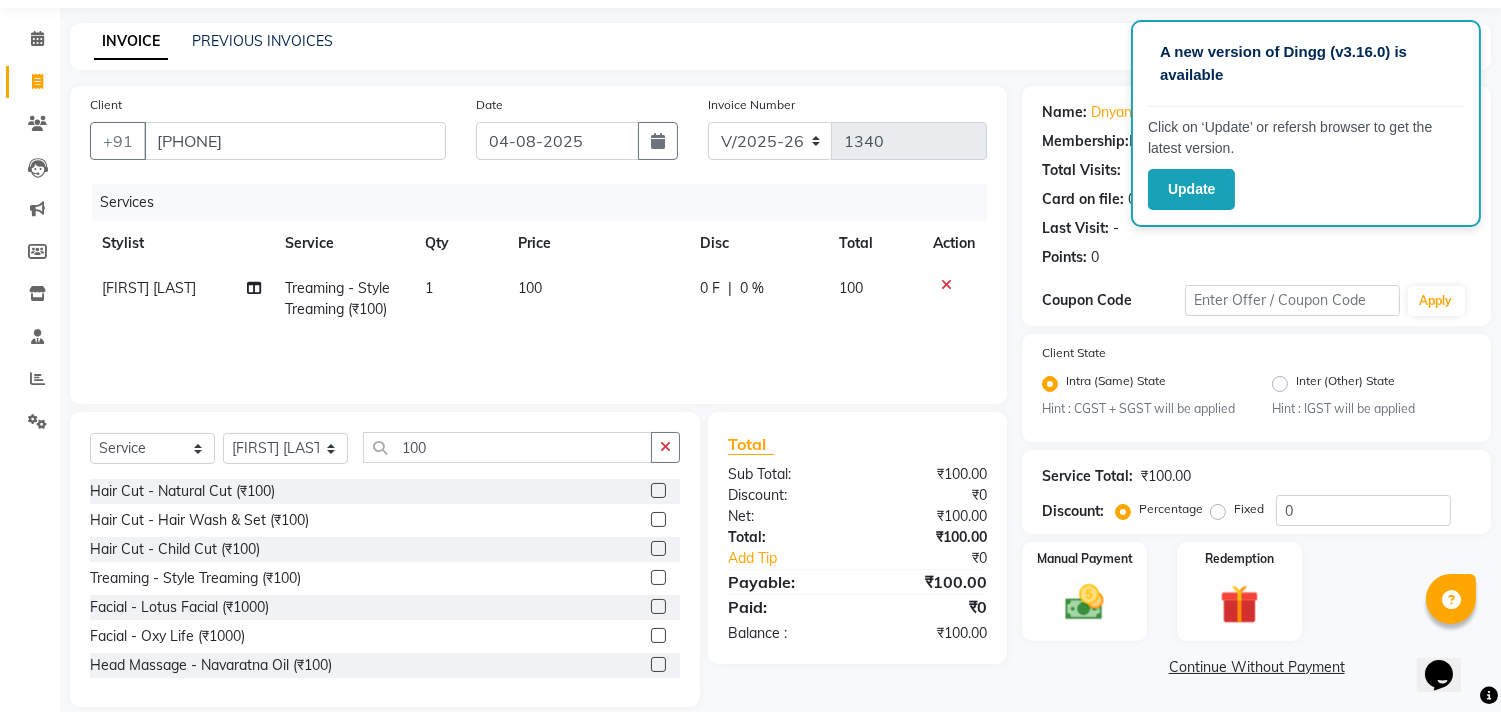 scroll, scrollTop: 88, scrollLeft: 0, axis: vertical 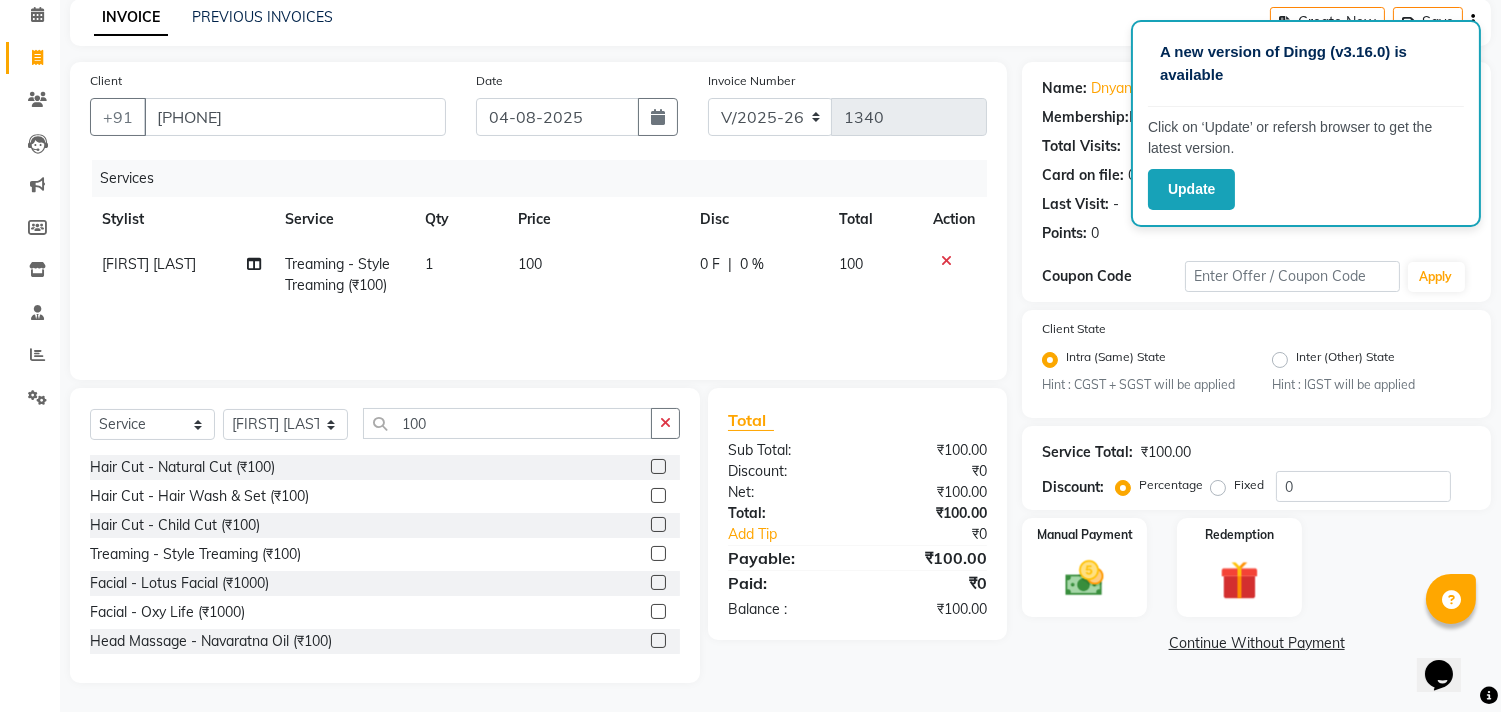 click on "Continue Without Payment" 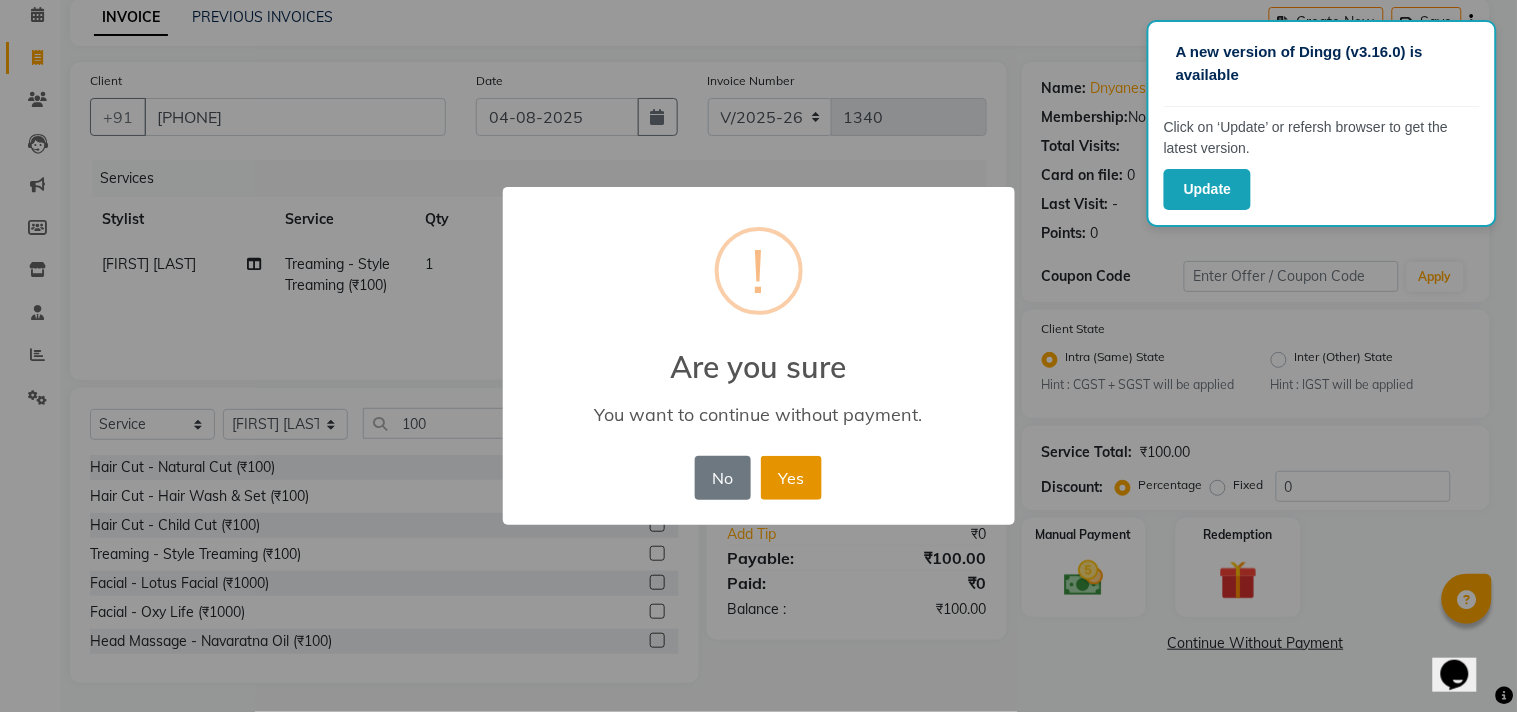 click on "Yes" at bounding box center (791, 478) 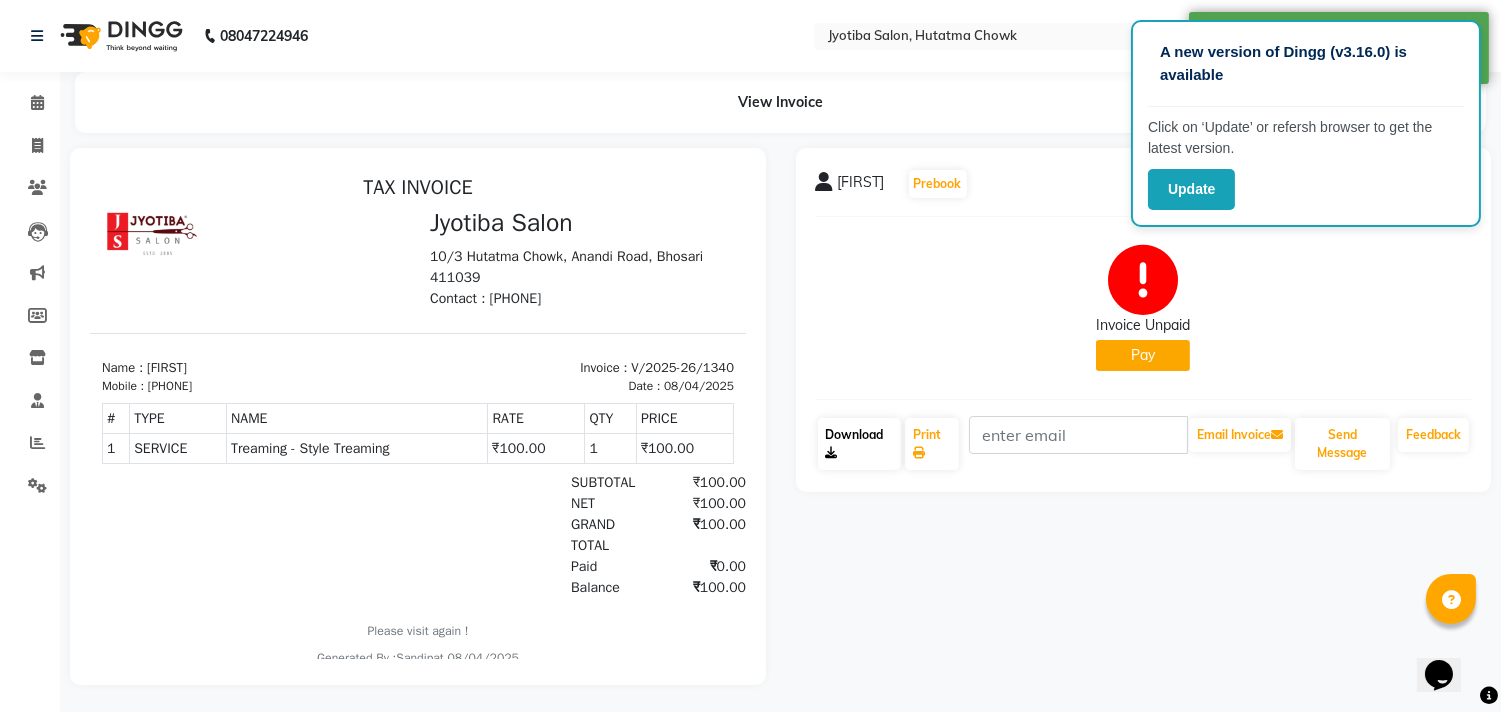scroll, scrollTop: 0, scrollLeft: 0, axis: both 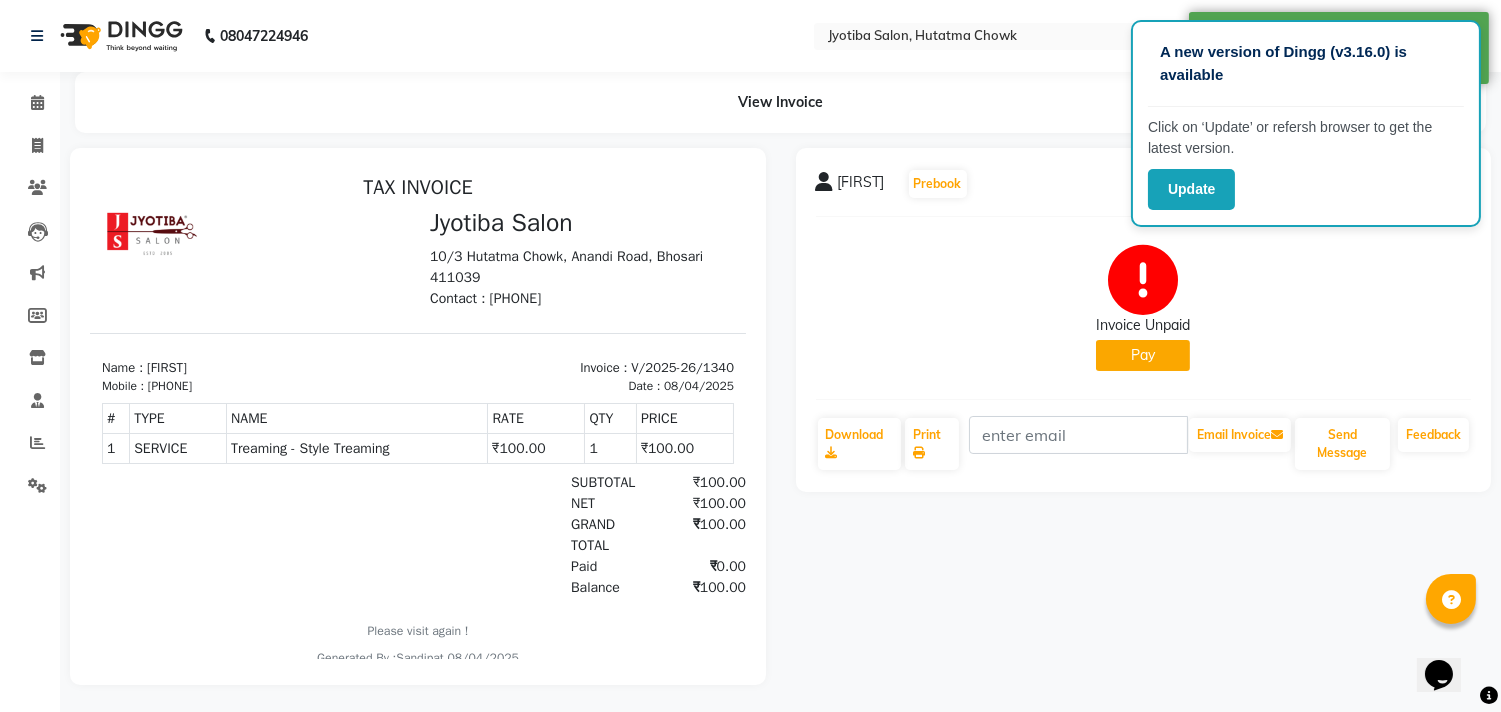 click on "Pay" 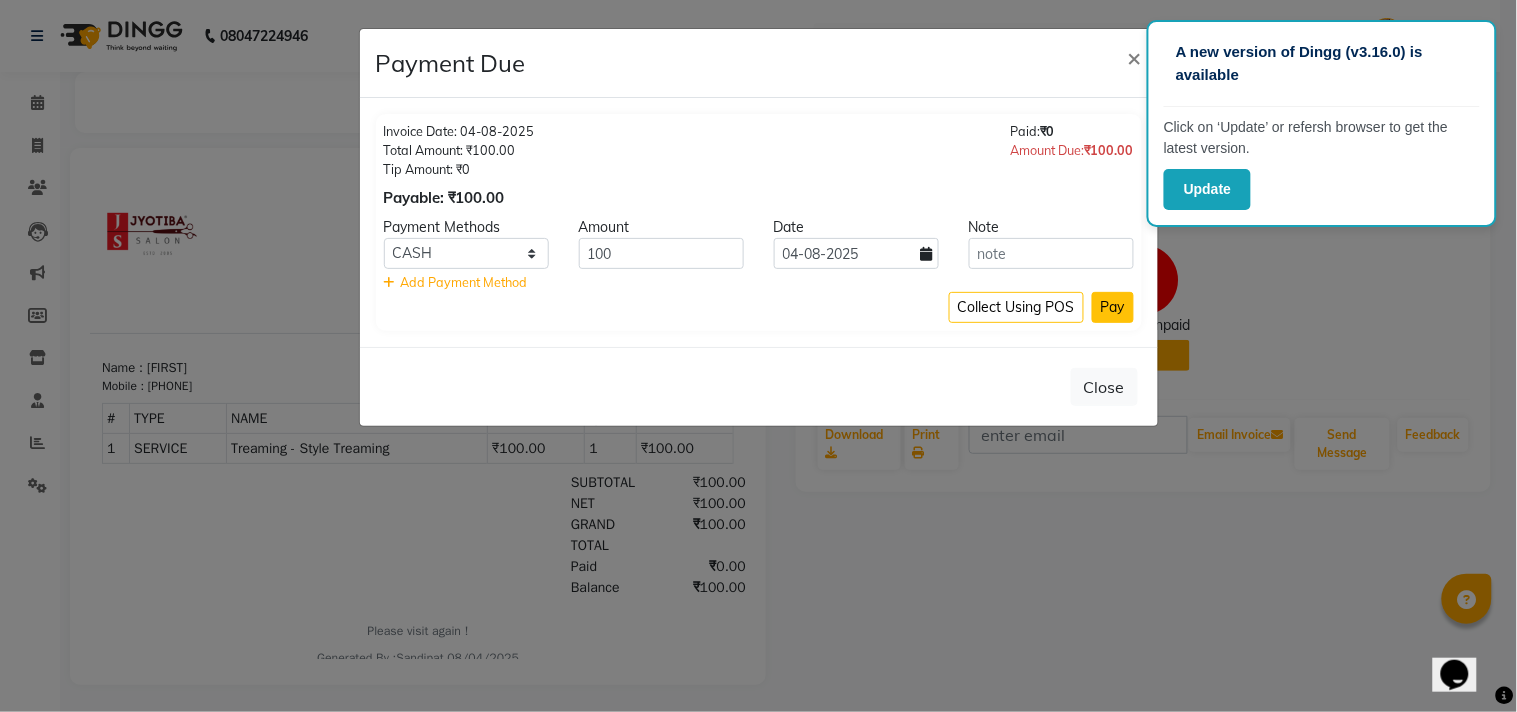 click on "Pay" 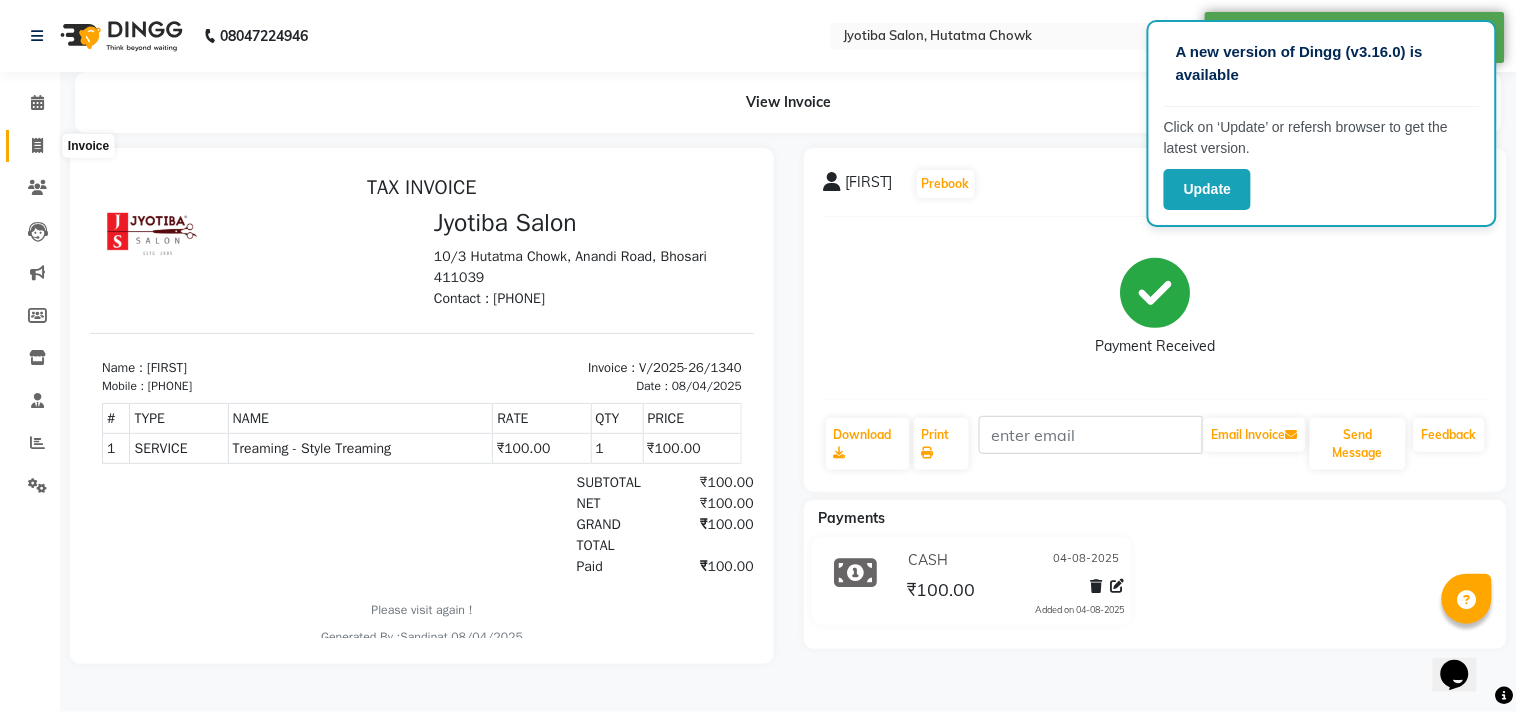 click 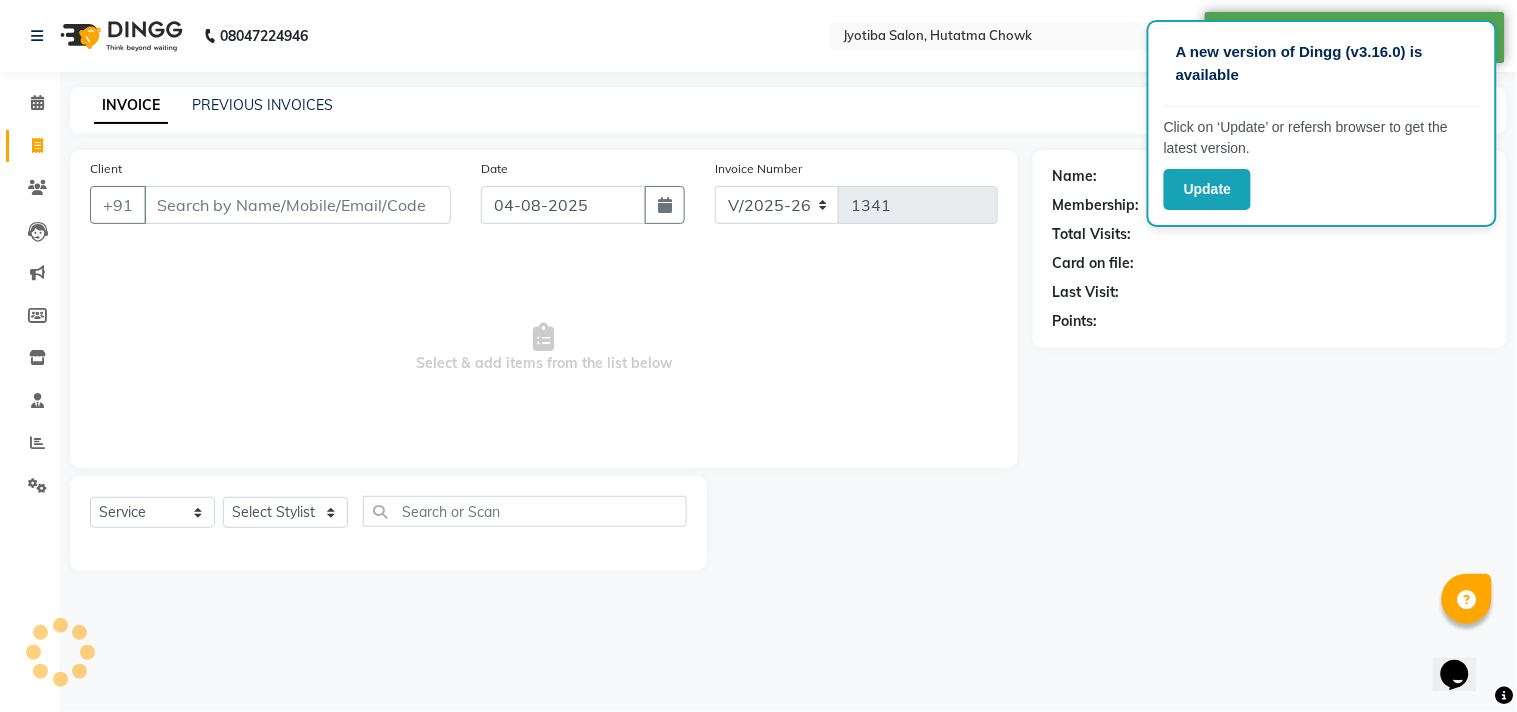 select on "membership" 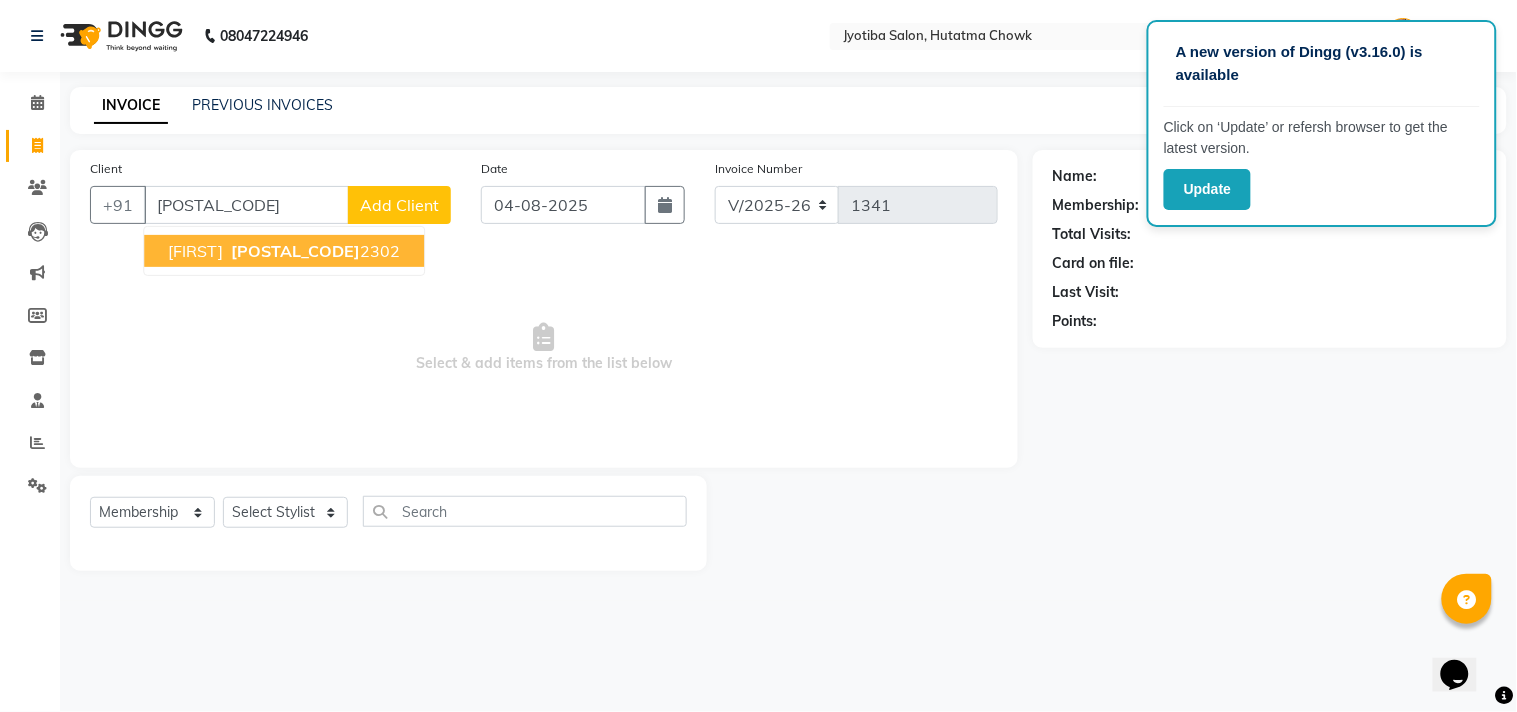 click on "[POSTAL_CODE]" at bounding box center [295, 251] 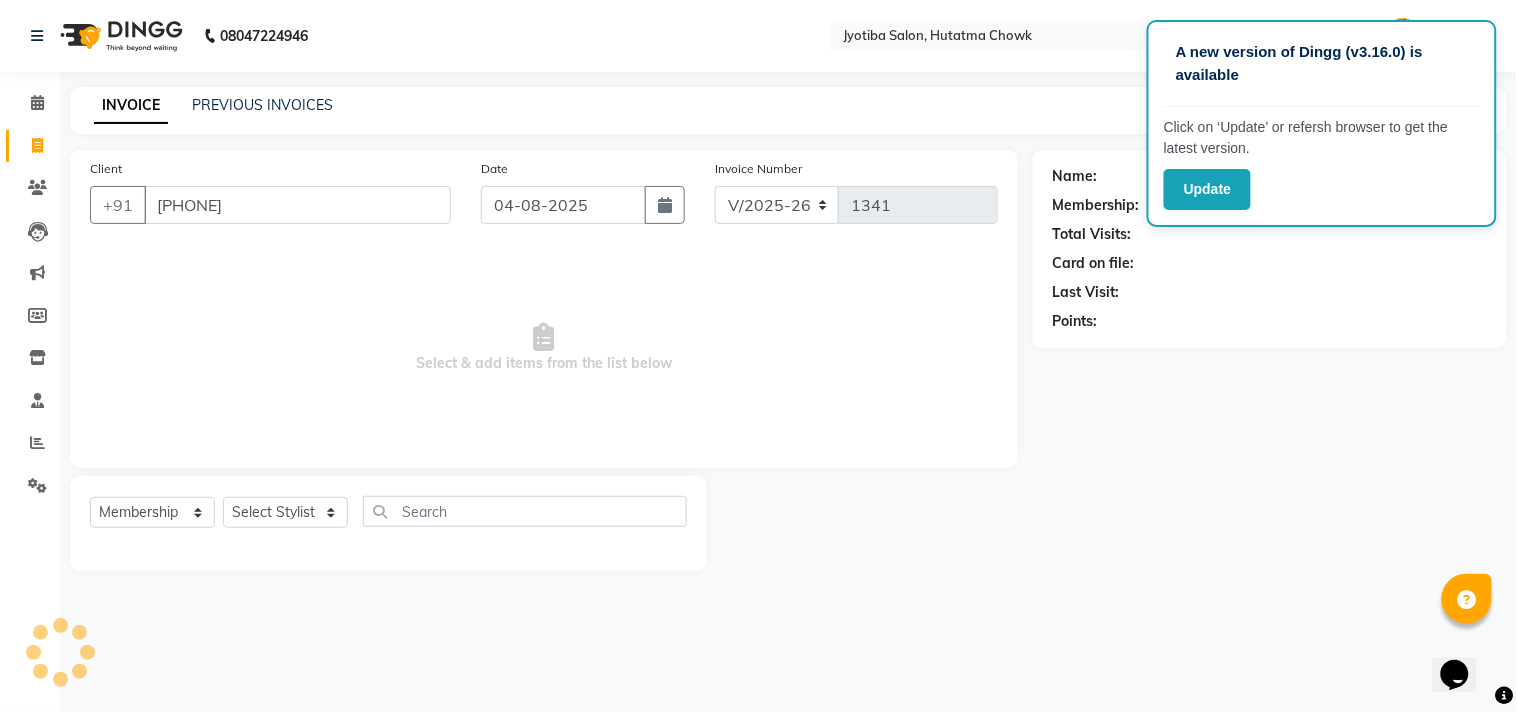 type on "[PHONE]" 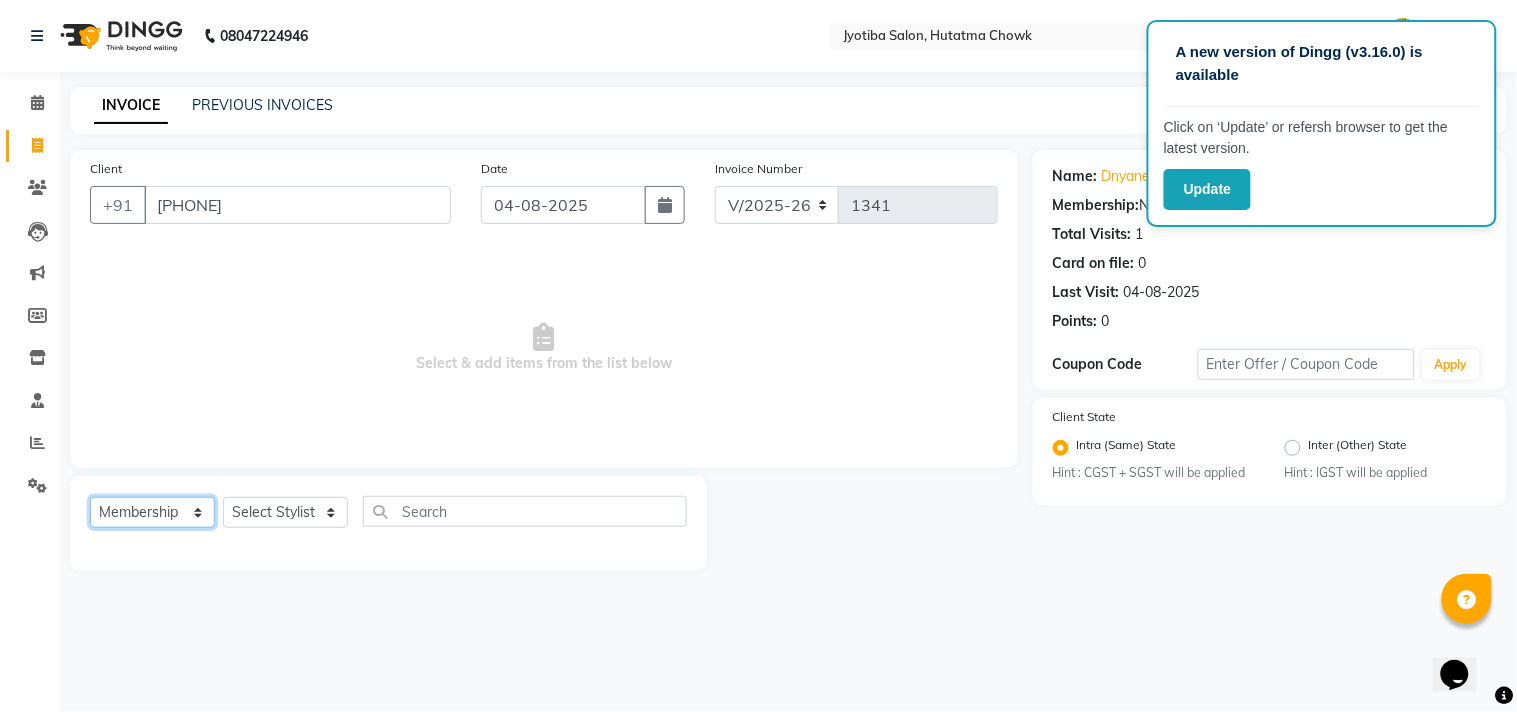 click on "Select  Service  Product  Membership  Package Voucher Prepaid Gift Card" 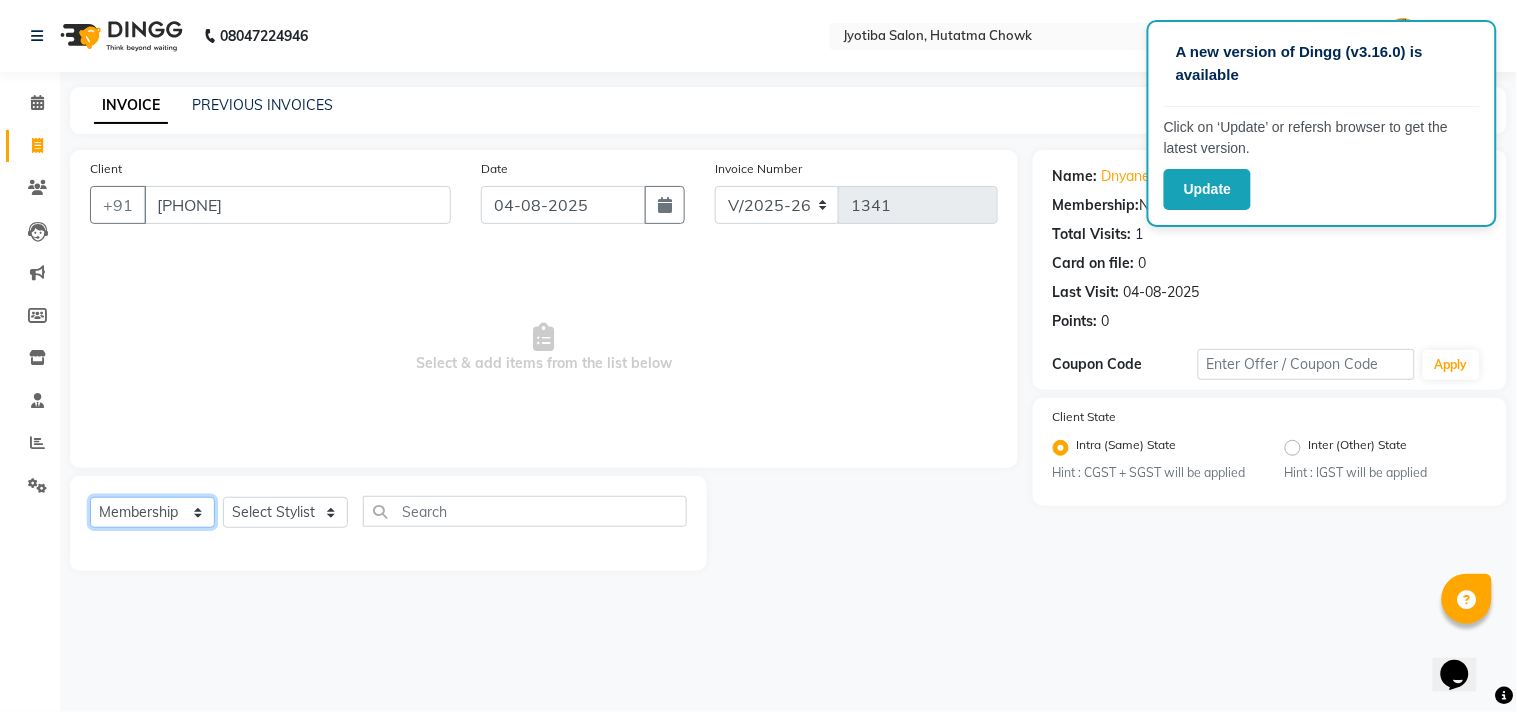 select on "service" 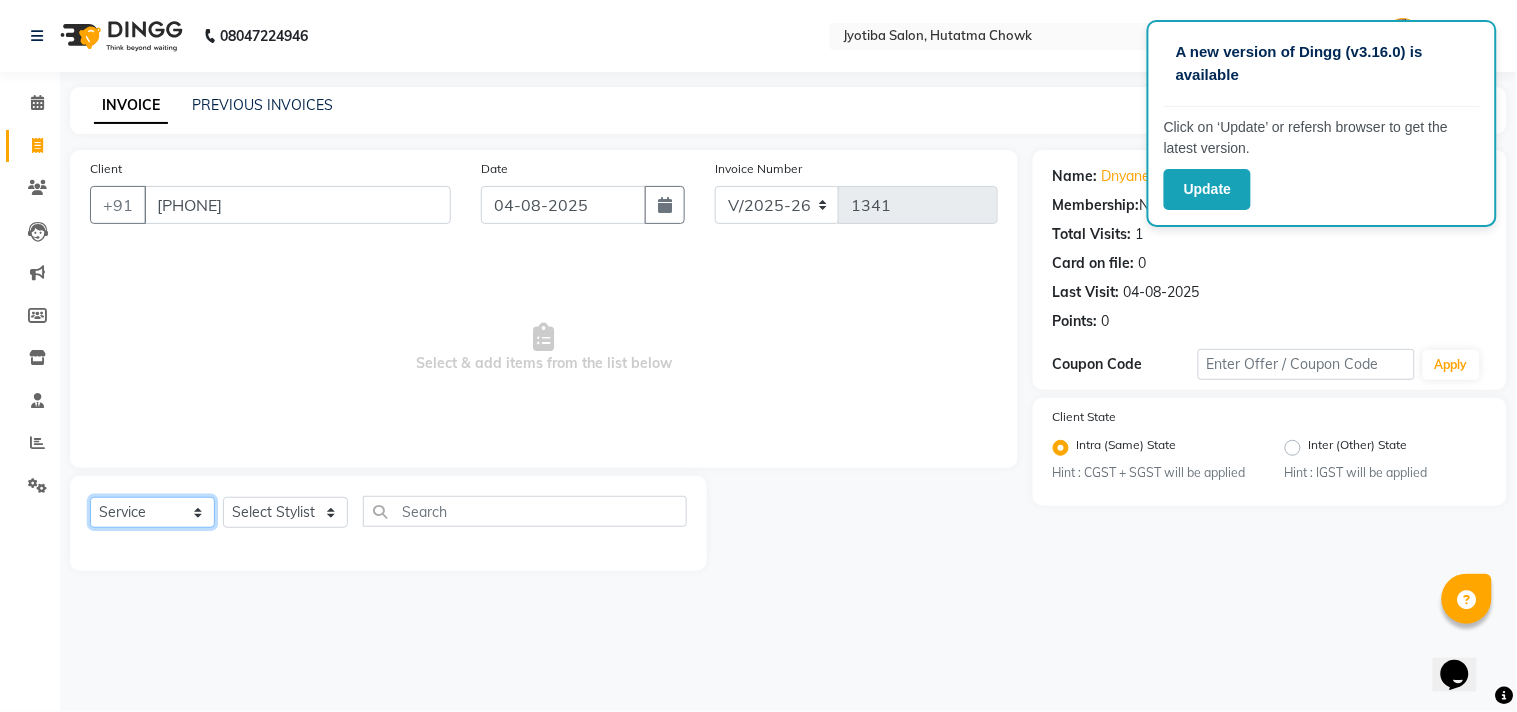 click on "Select  Service  Product  Membership  Package Voucher Prepaid Gift Card" 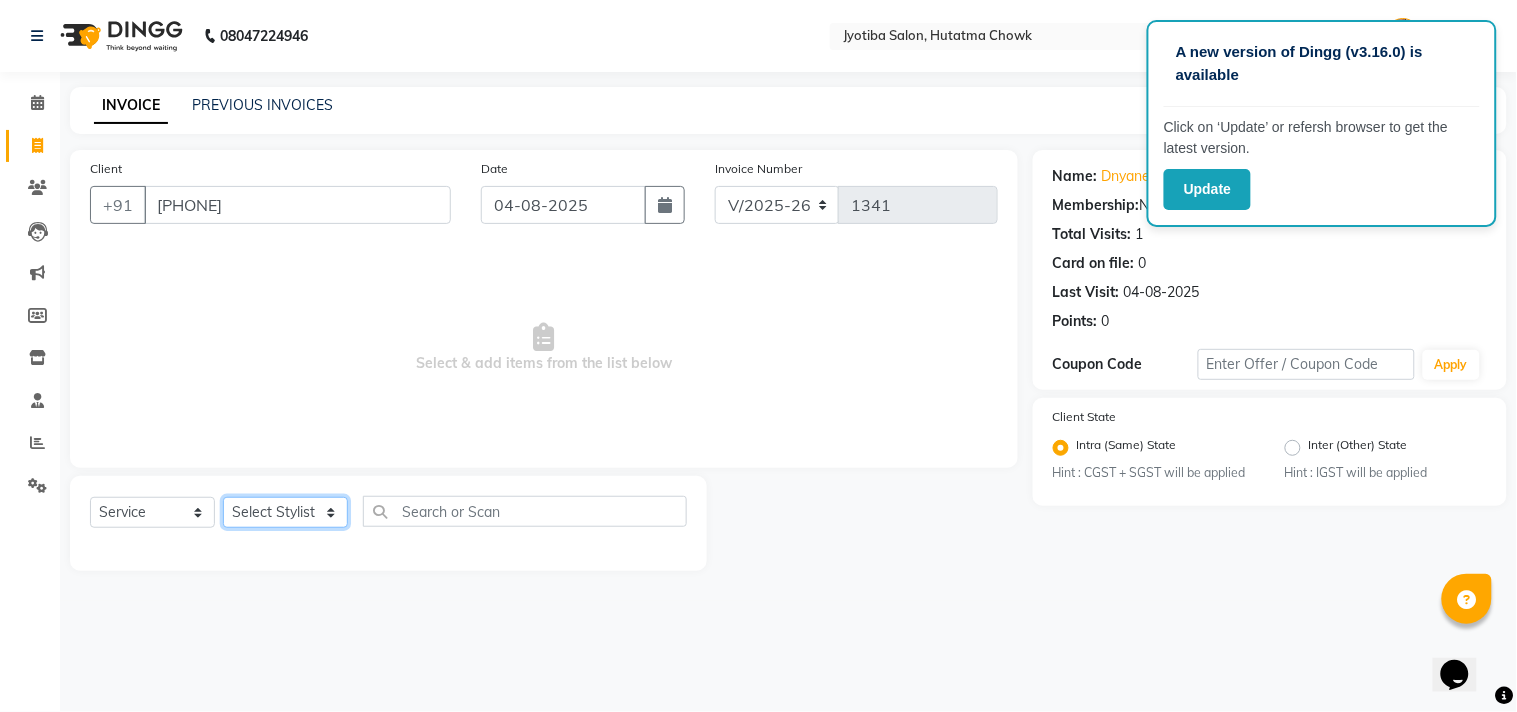 click on "Select Stylist Abdul Dinesh thakur Farman  Juned  mahadev Munna  prem RAHUL Sandip Suresh yasin" 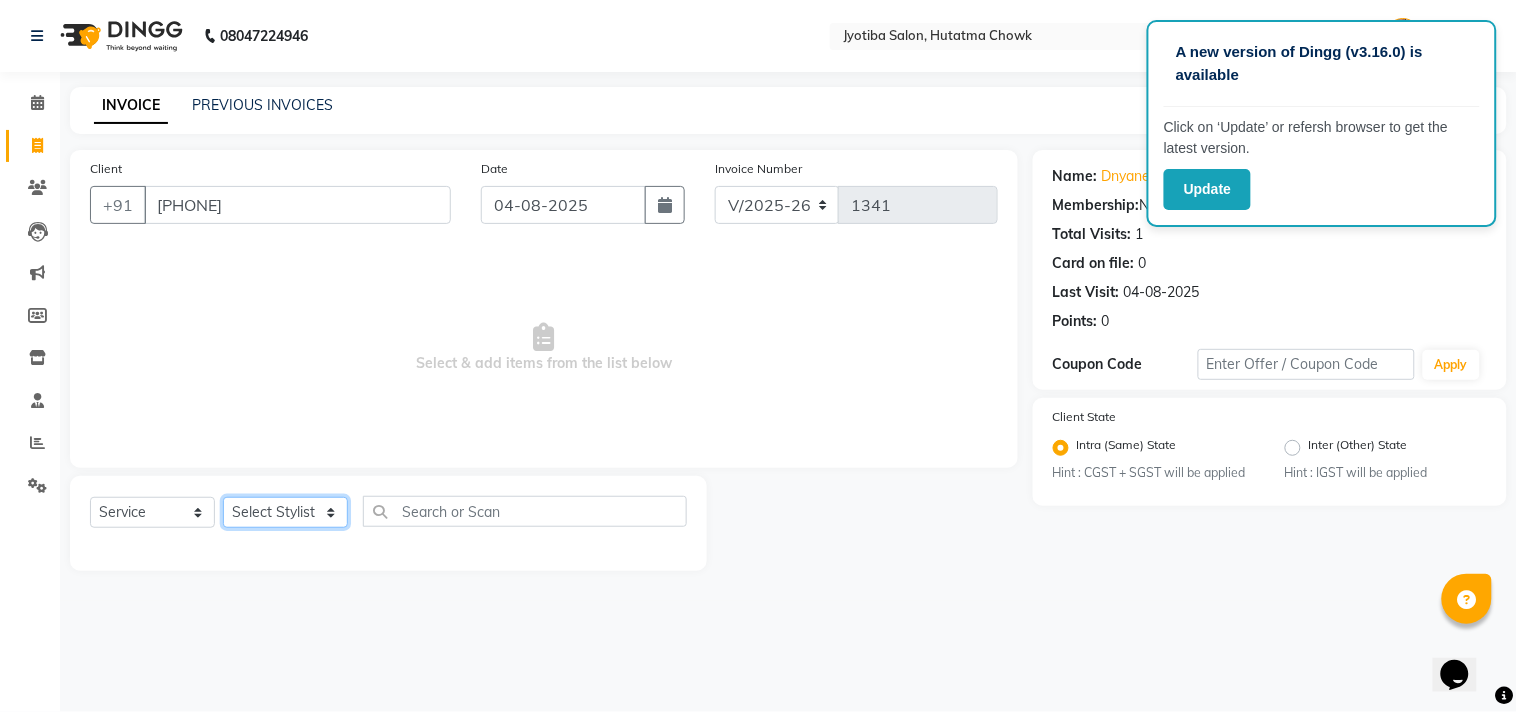 select on "36046" 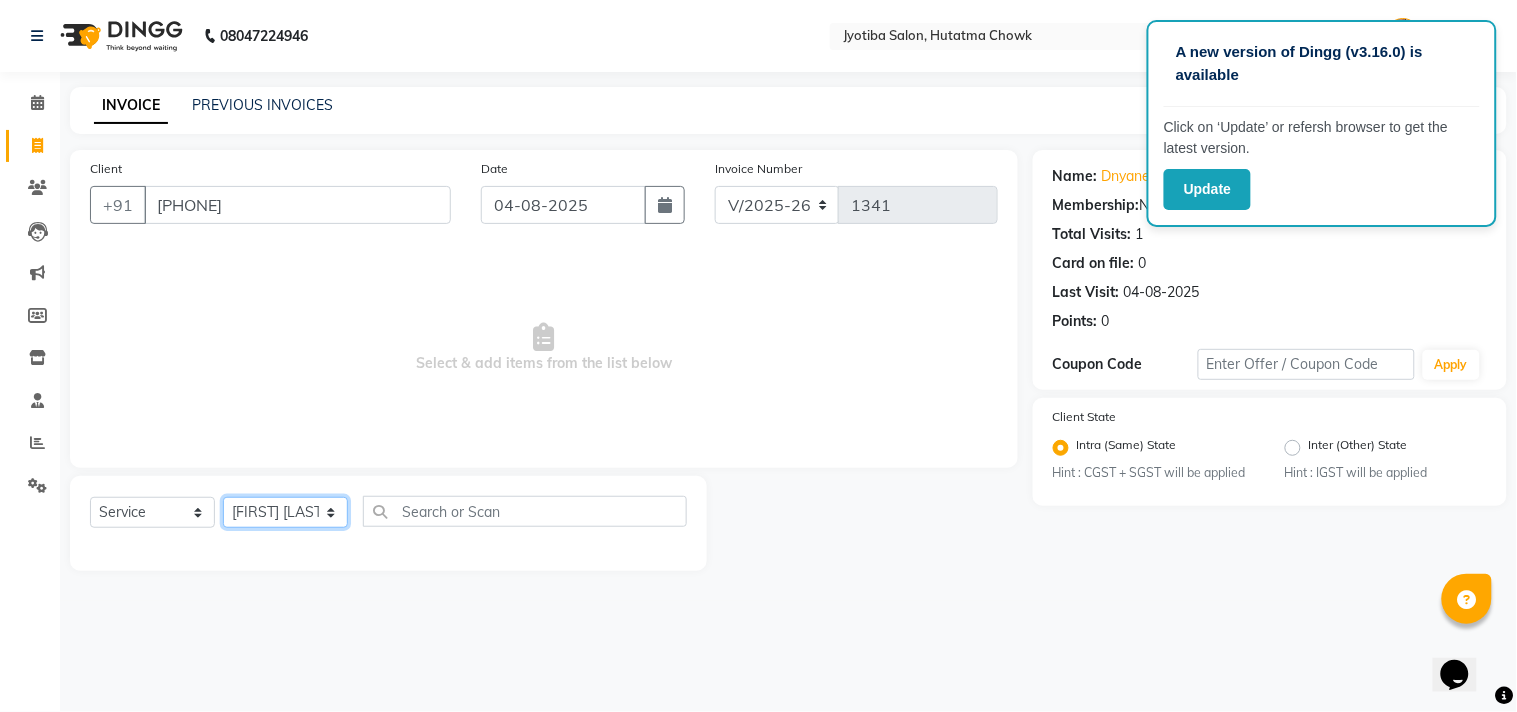 click on "Select Stylist Abdul Dinesh thakur Farman  Juned  mahadev Munna  prem RAHUL Sandip Suresh yasin" 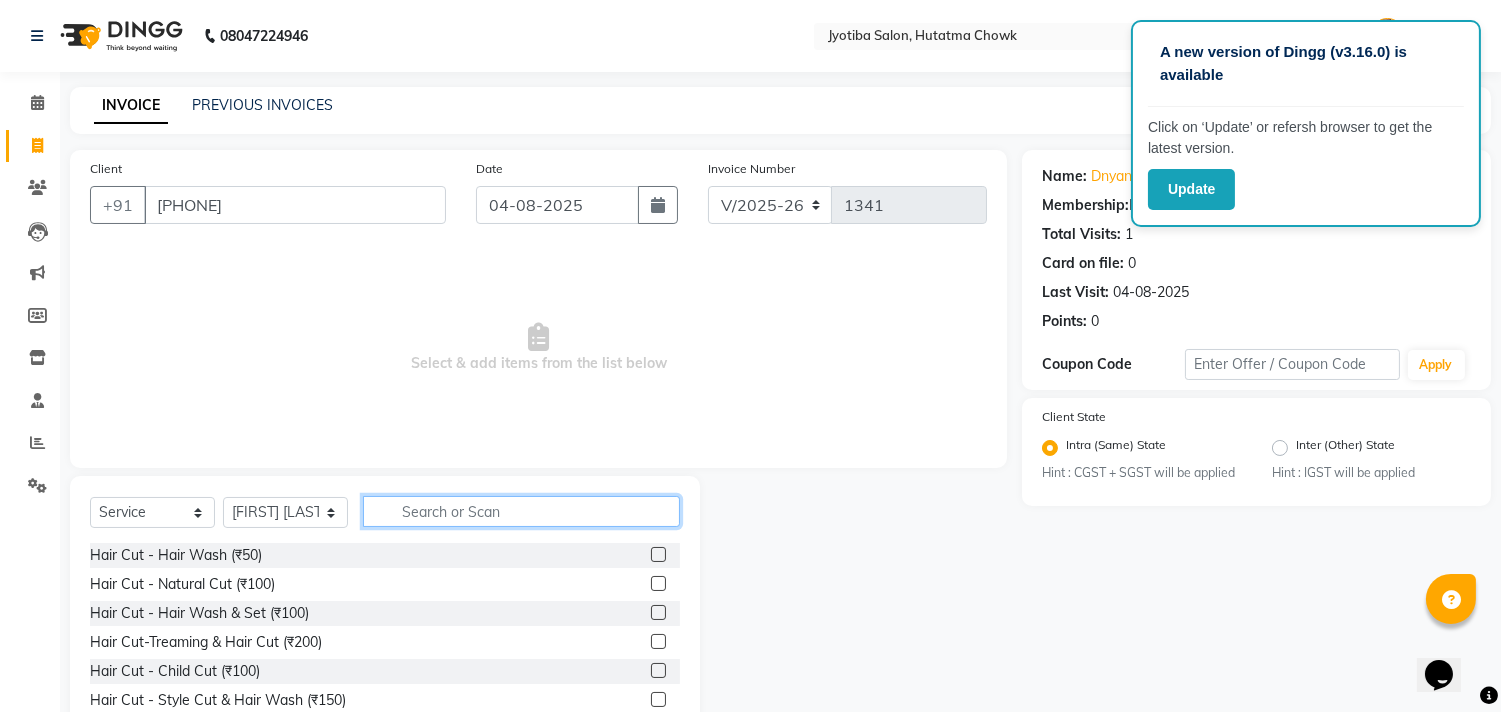 click 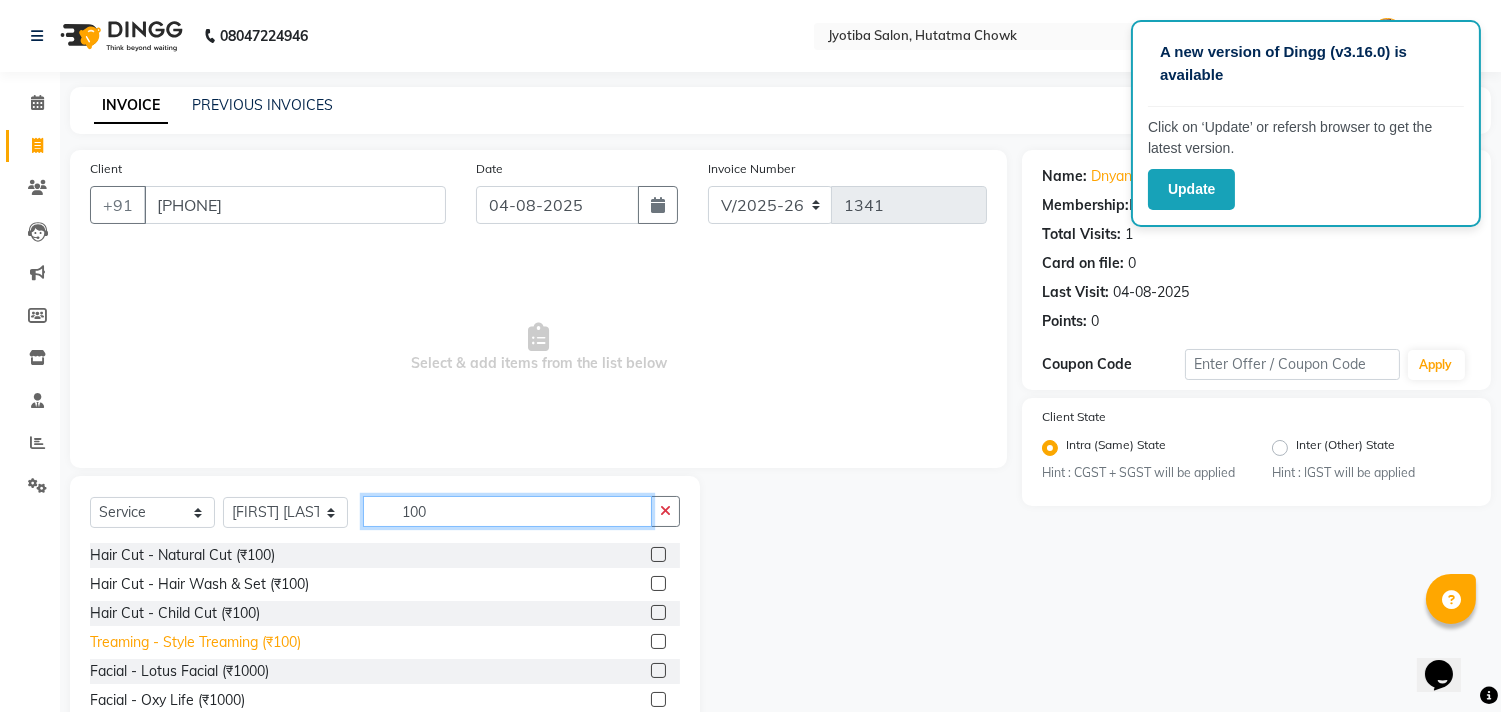 type on "100" 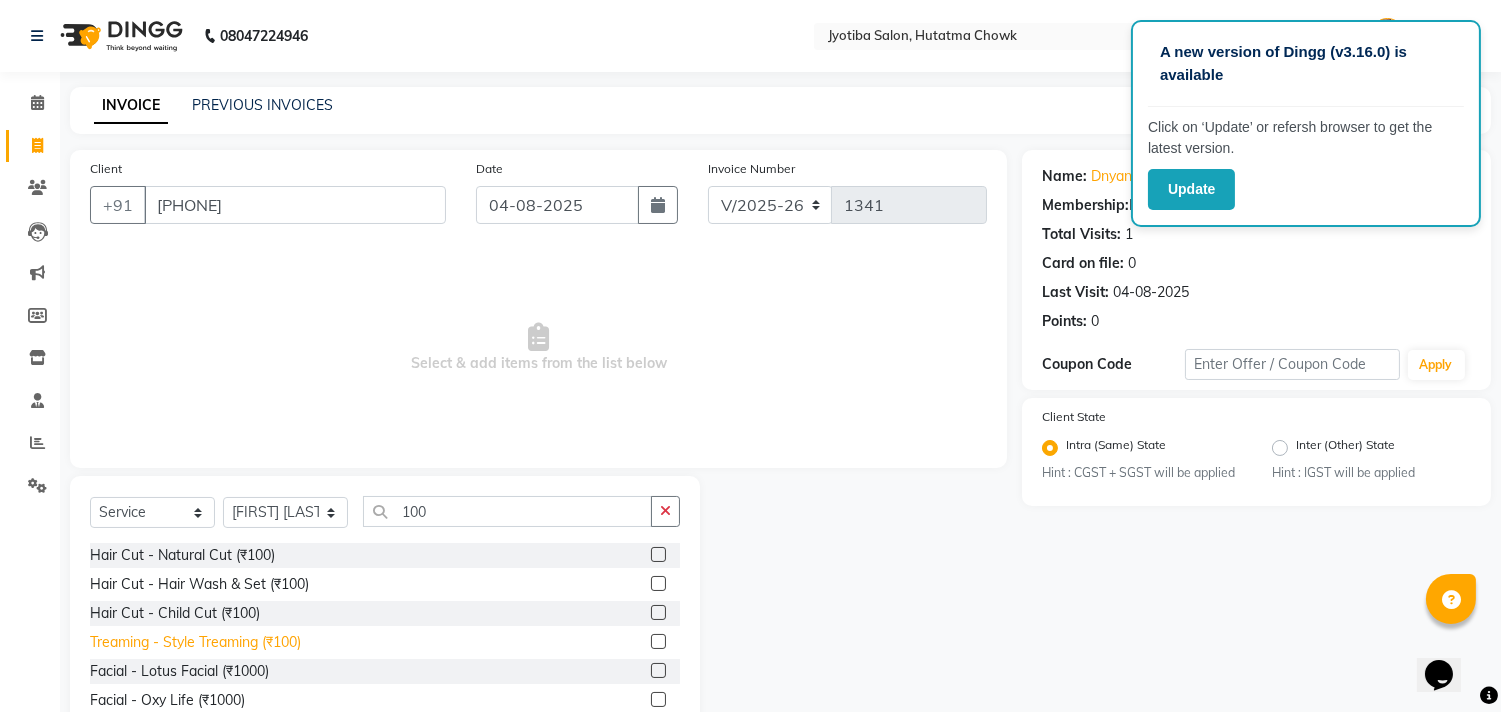 click on "Treaming - Style Treaming (₹100)" 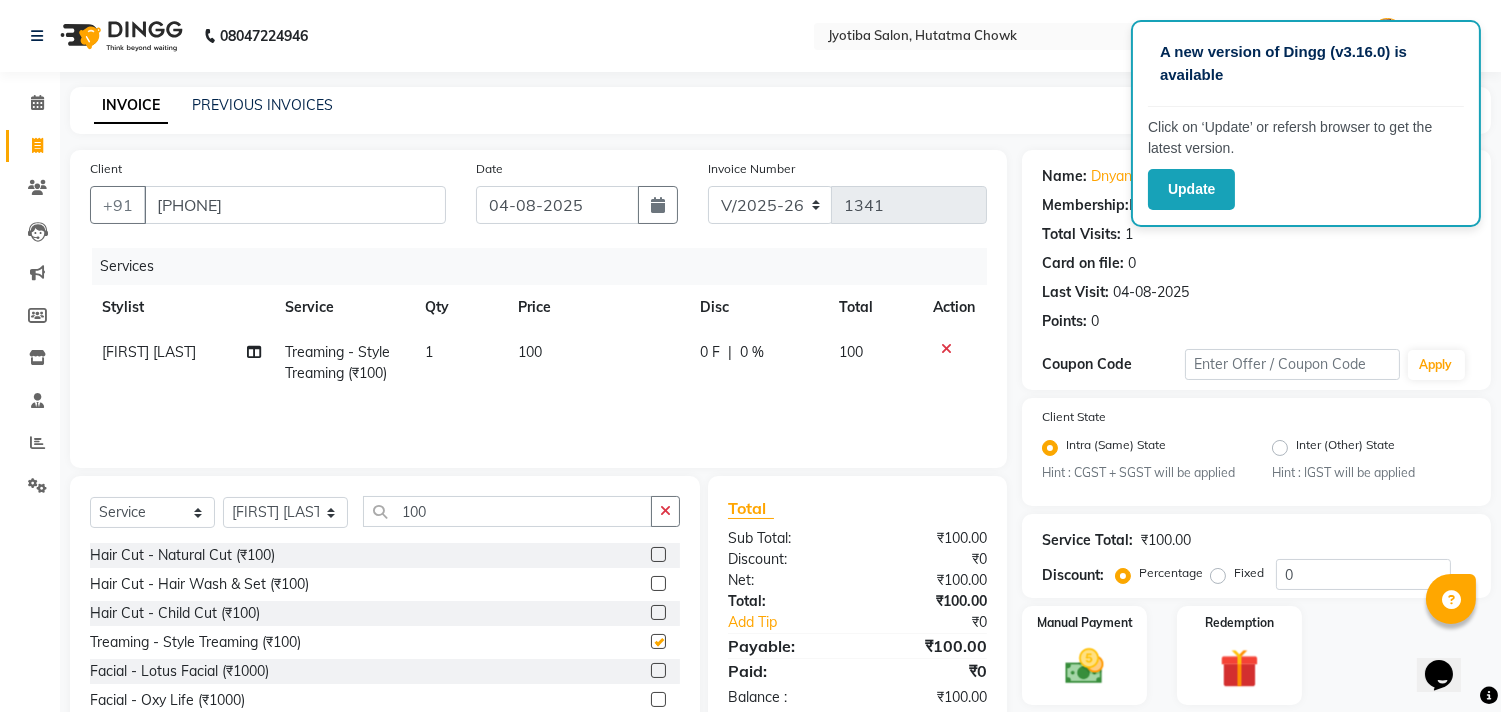 checkbox on "false" 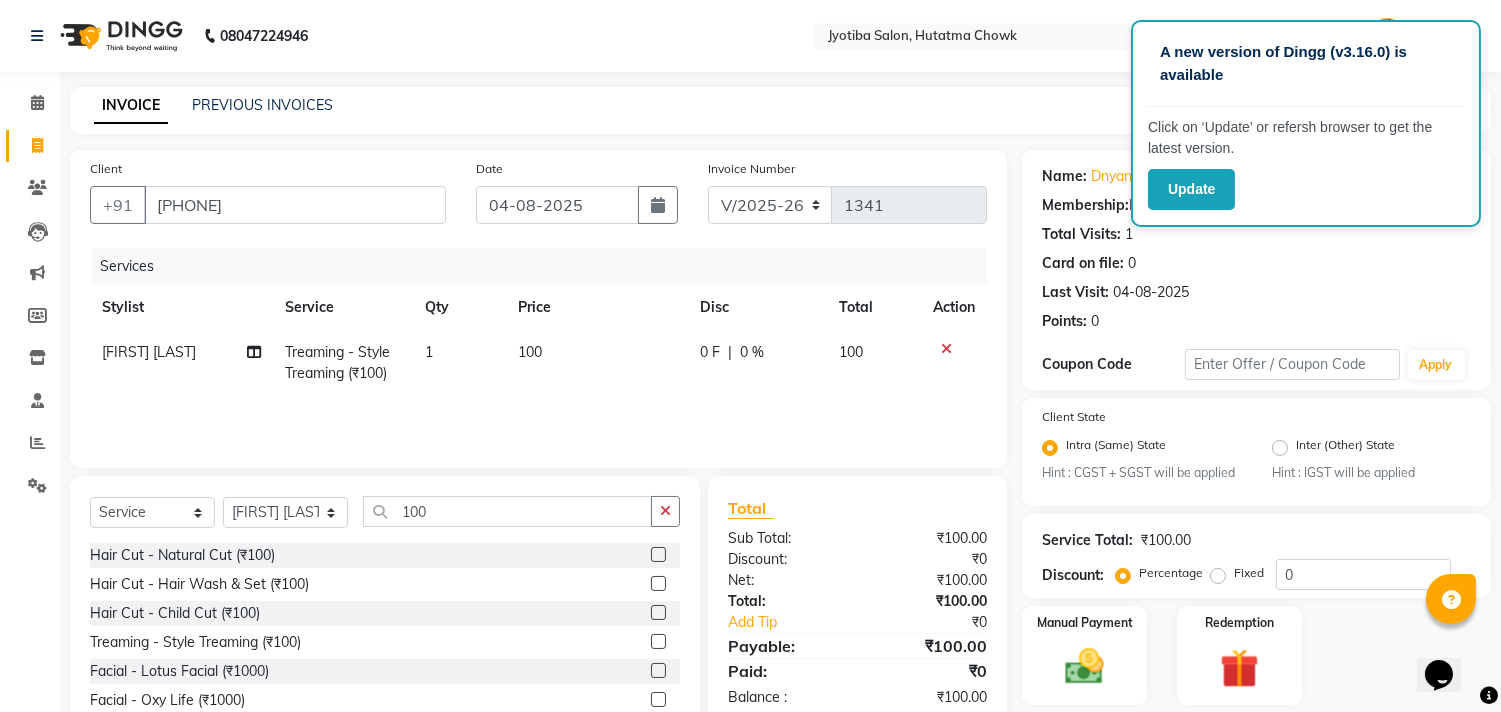 scroll, scrollTop: 88, scrollLeft: 0, axis: vertical 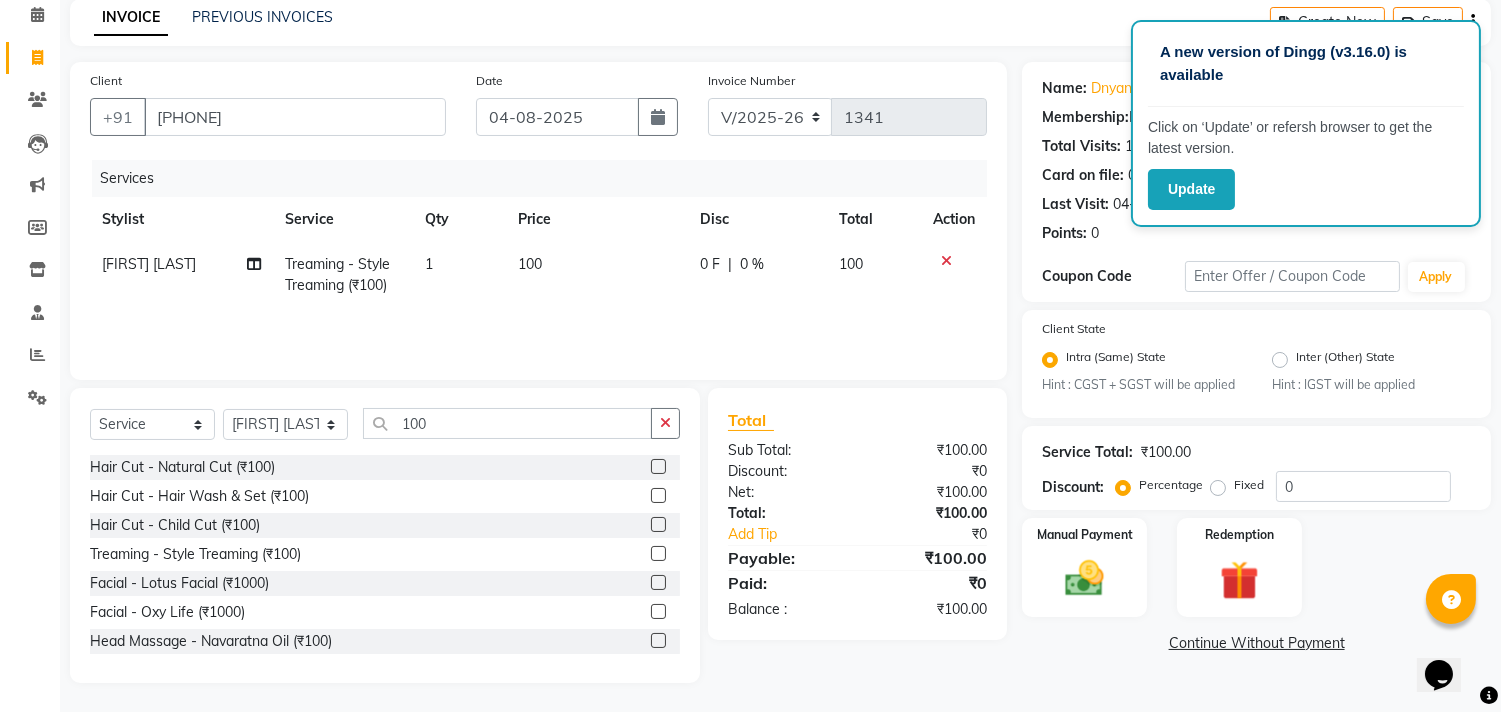 click on "Continue Without Payment" 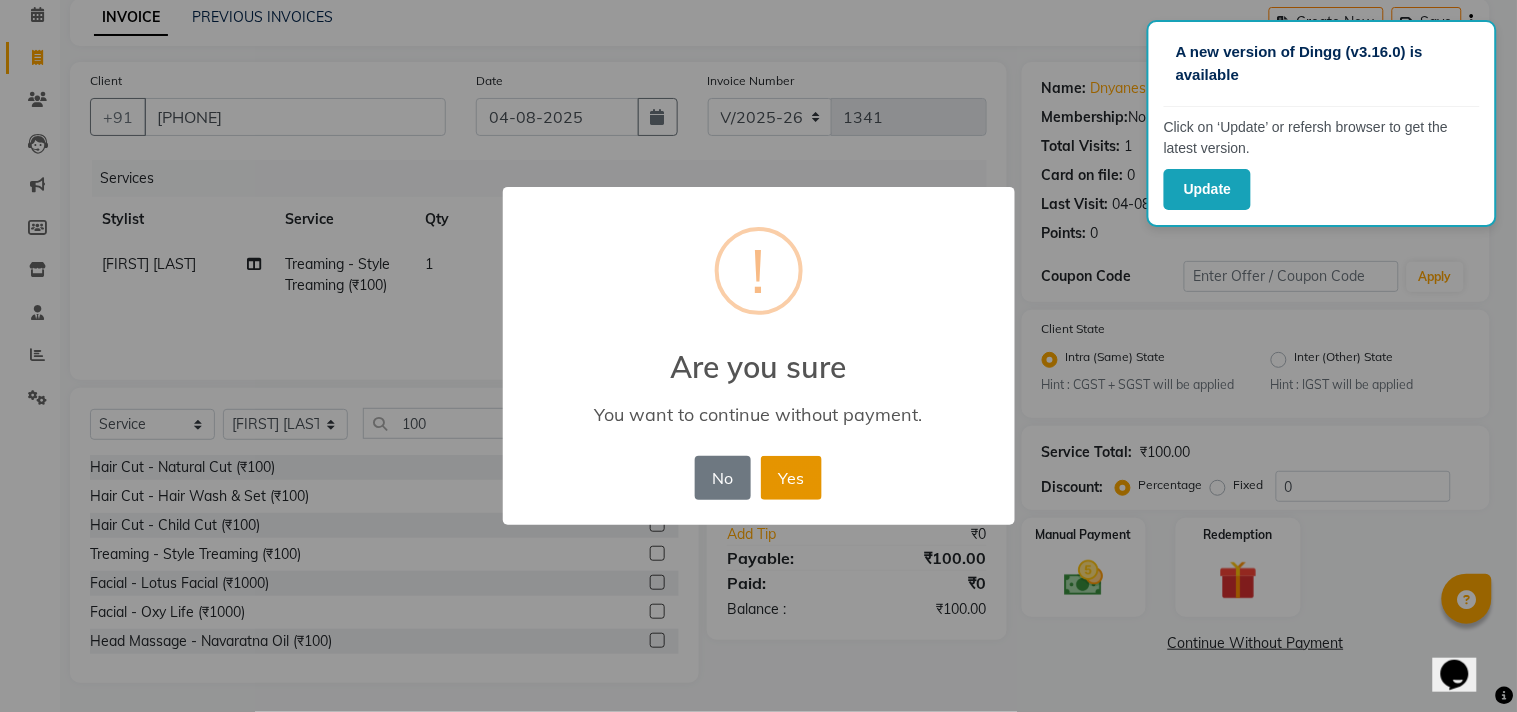 click on "Yes" at bounding box center [791, 478] 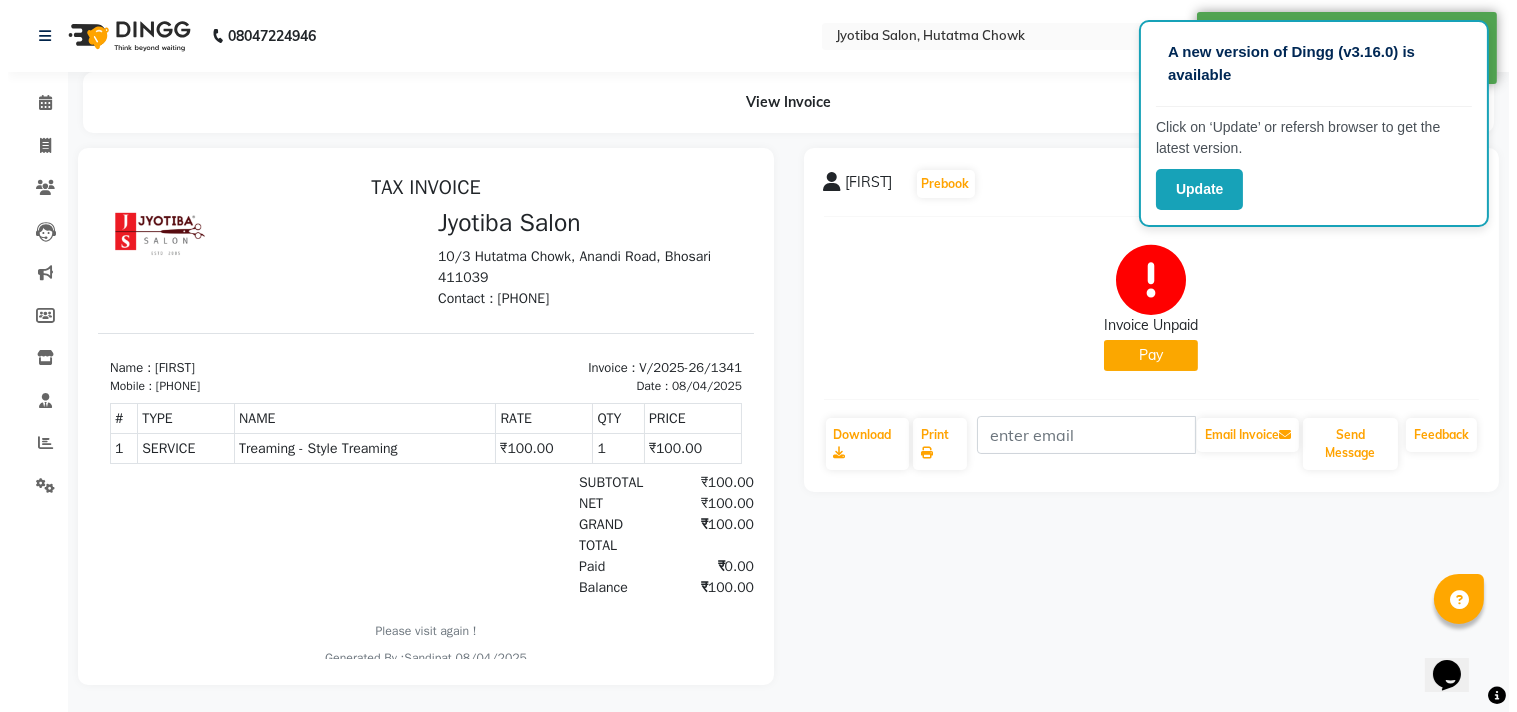 scroll, scrollTop: 0, scrollLeft: 0, axis: both 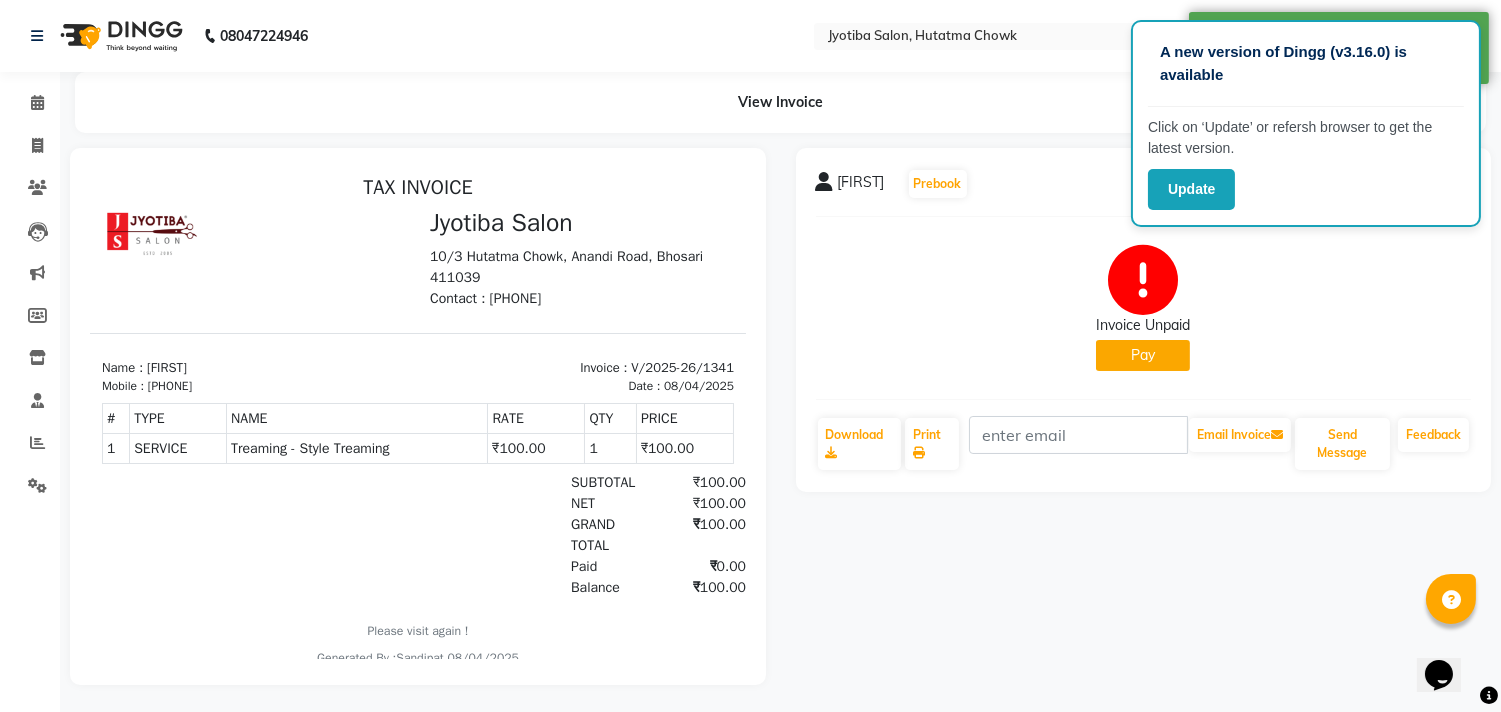 click on "Pay" 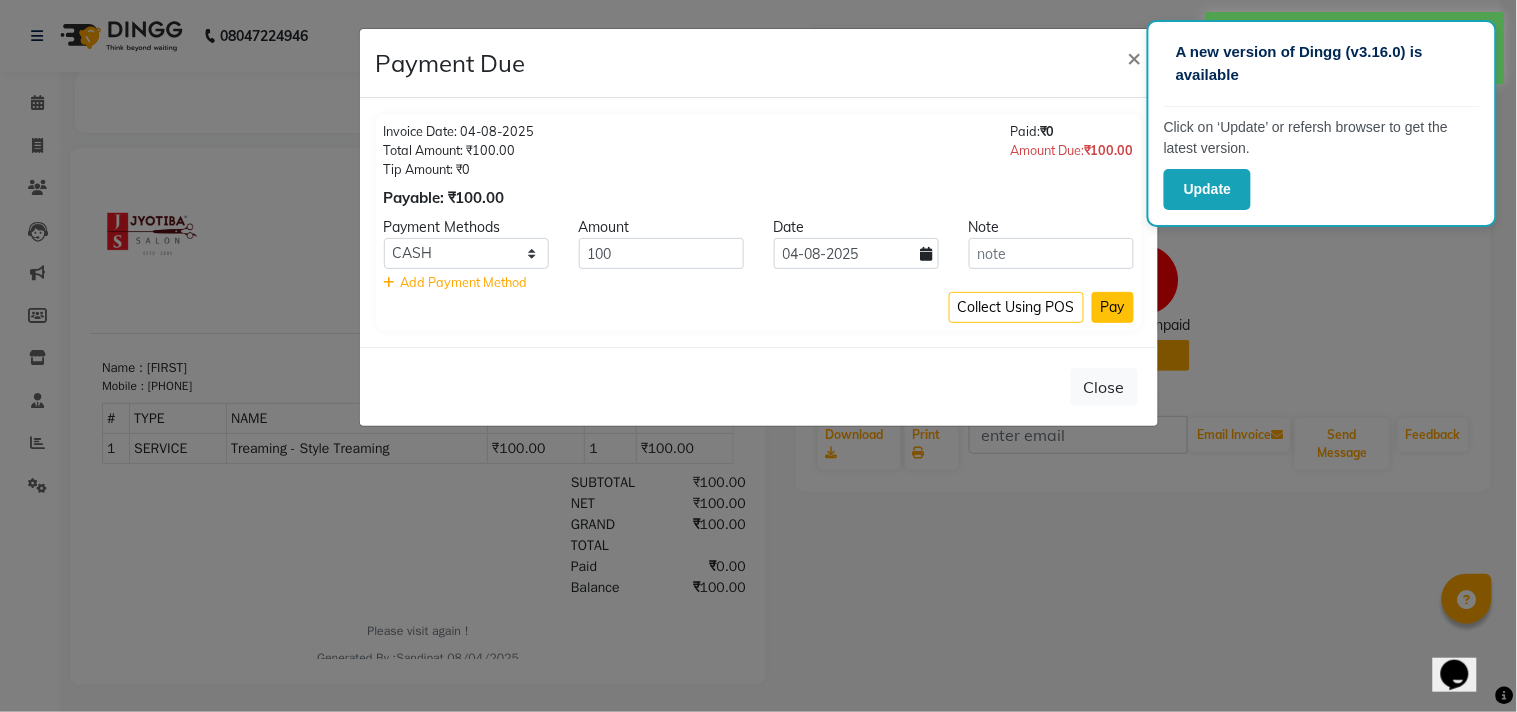 click on "Pay" 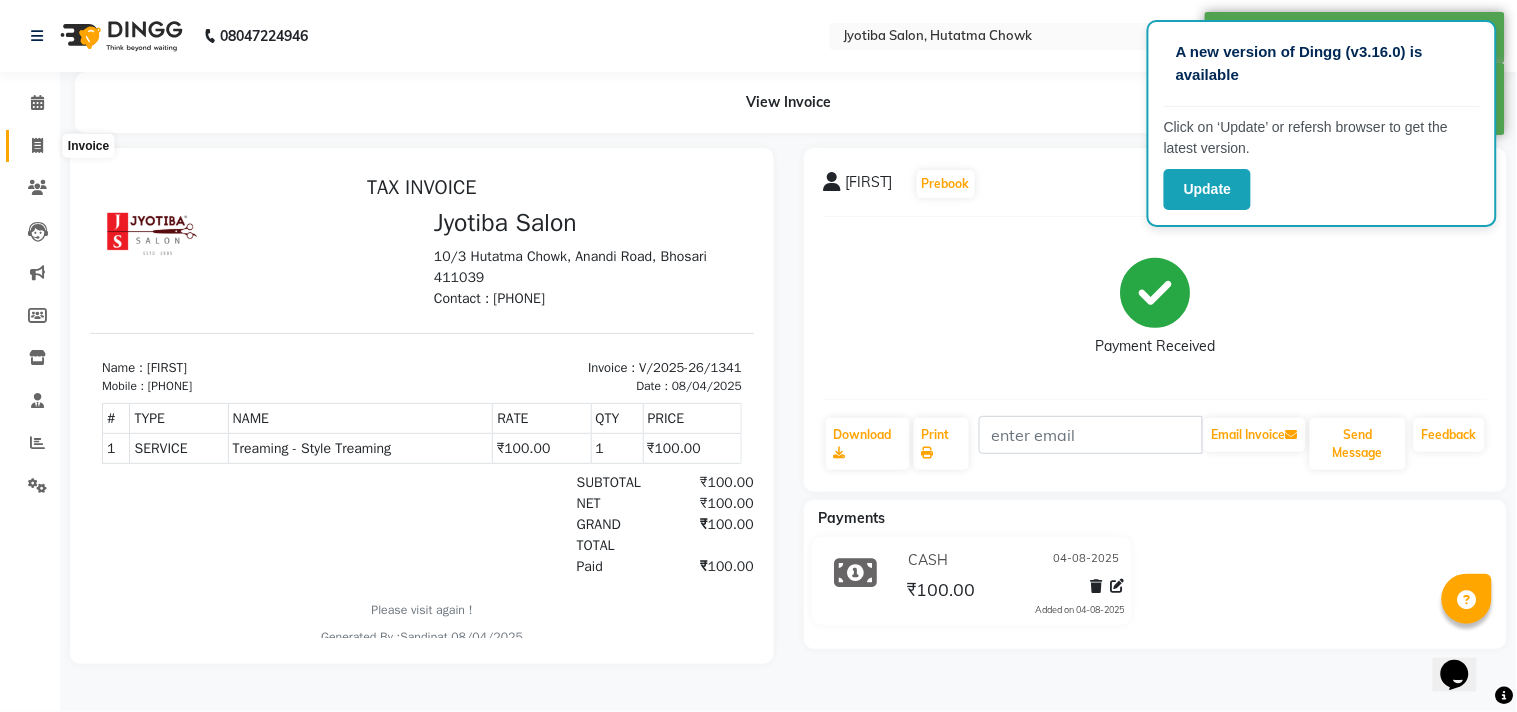 click 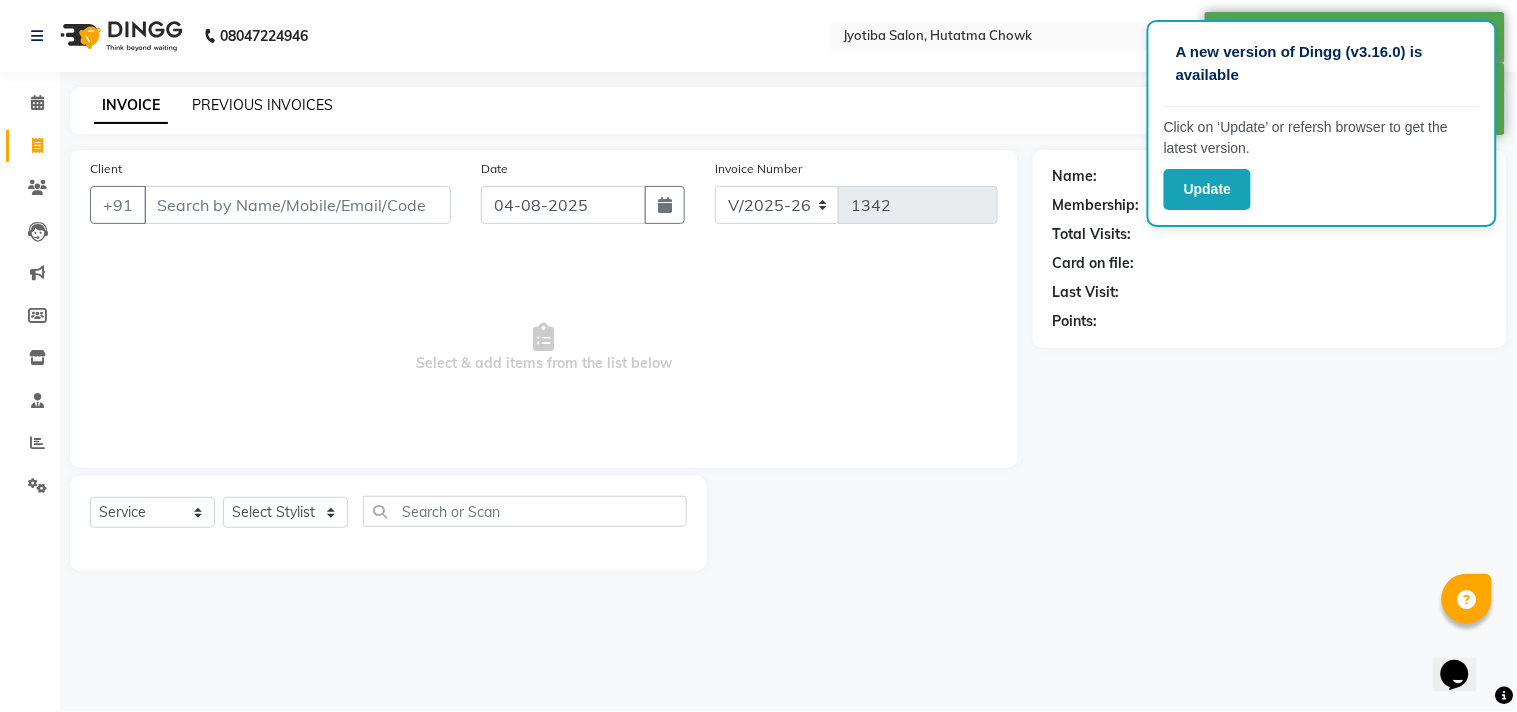 select on "membership" 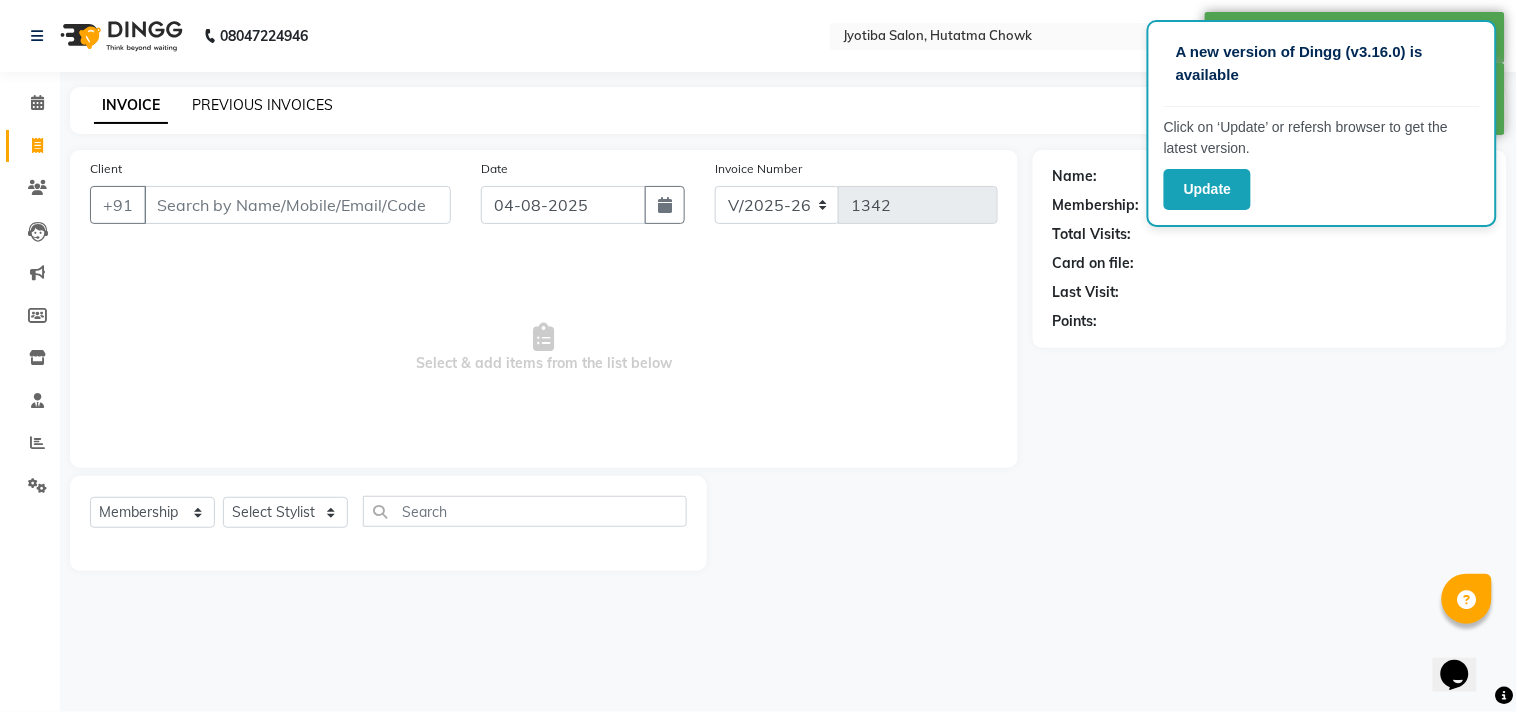 click on "PREVIOUS INVOICES" 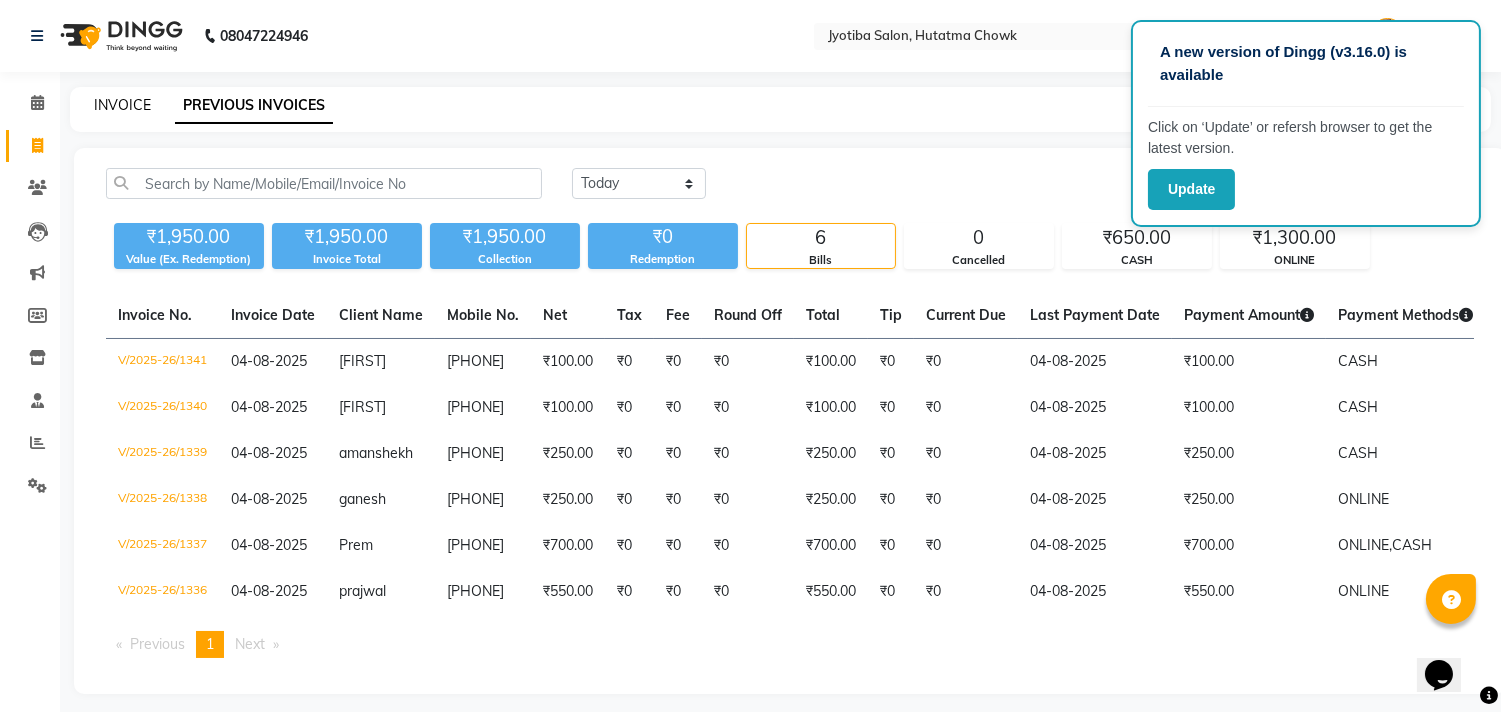 click on "INVOICE" 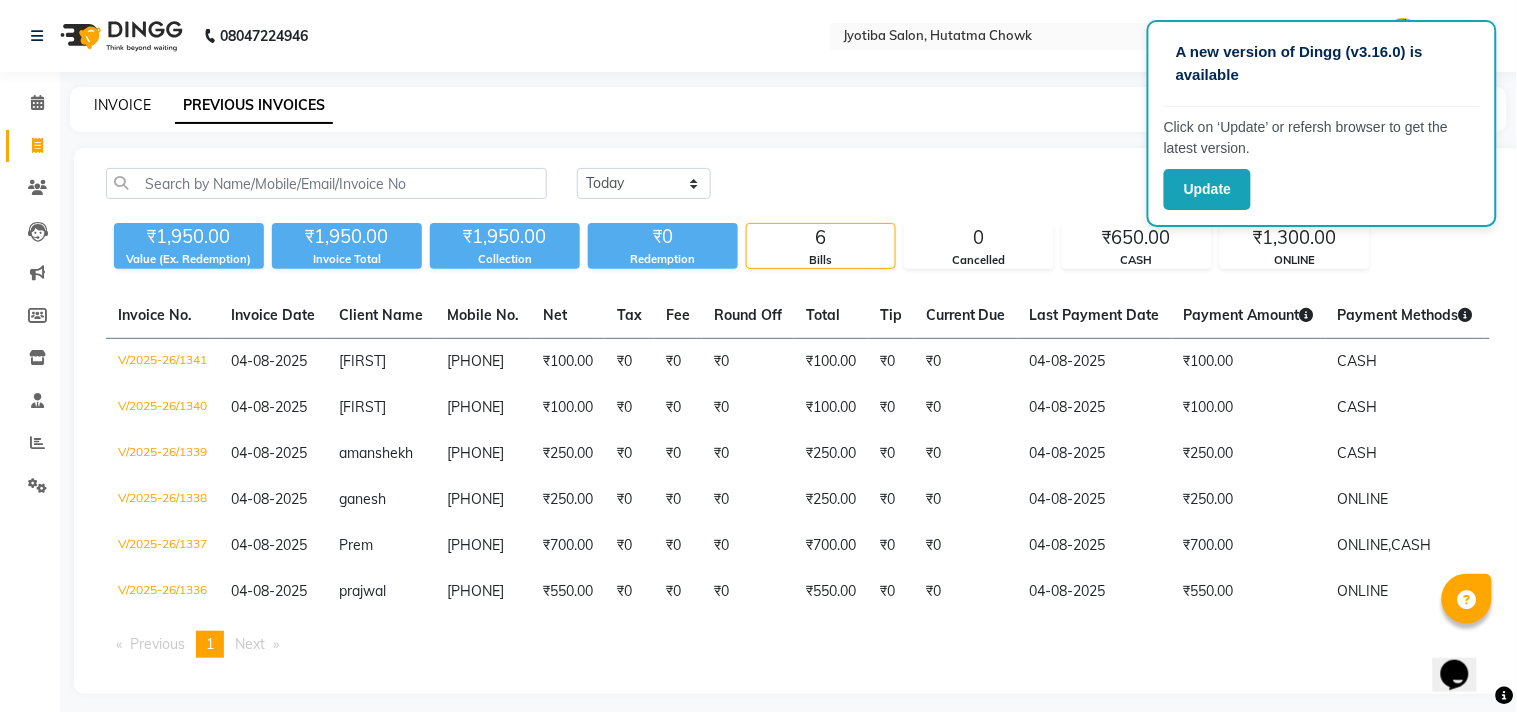select on "556" 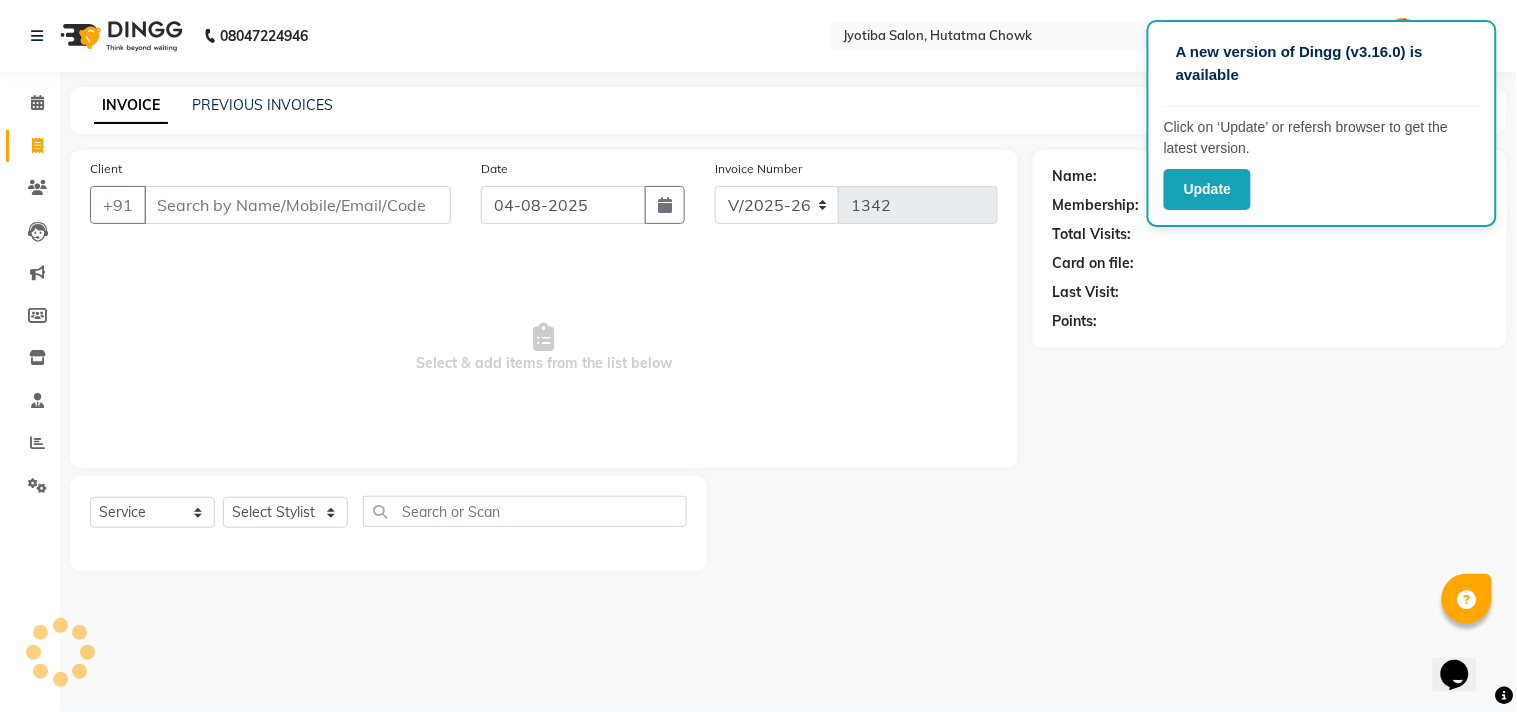 select on "membership" 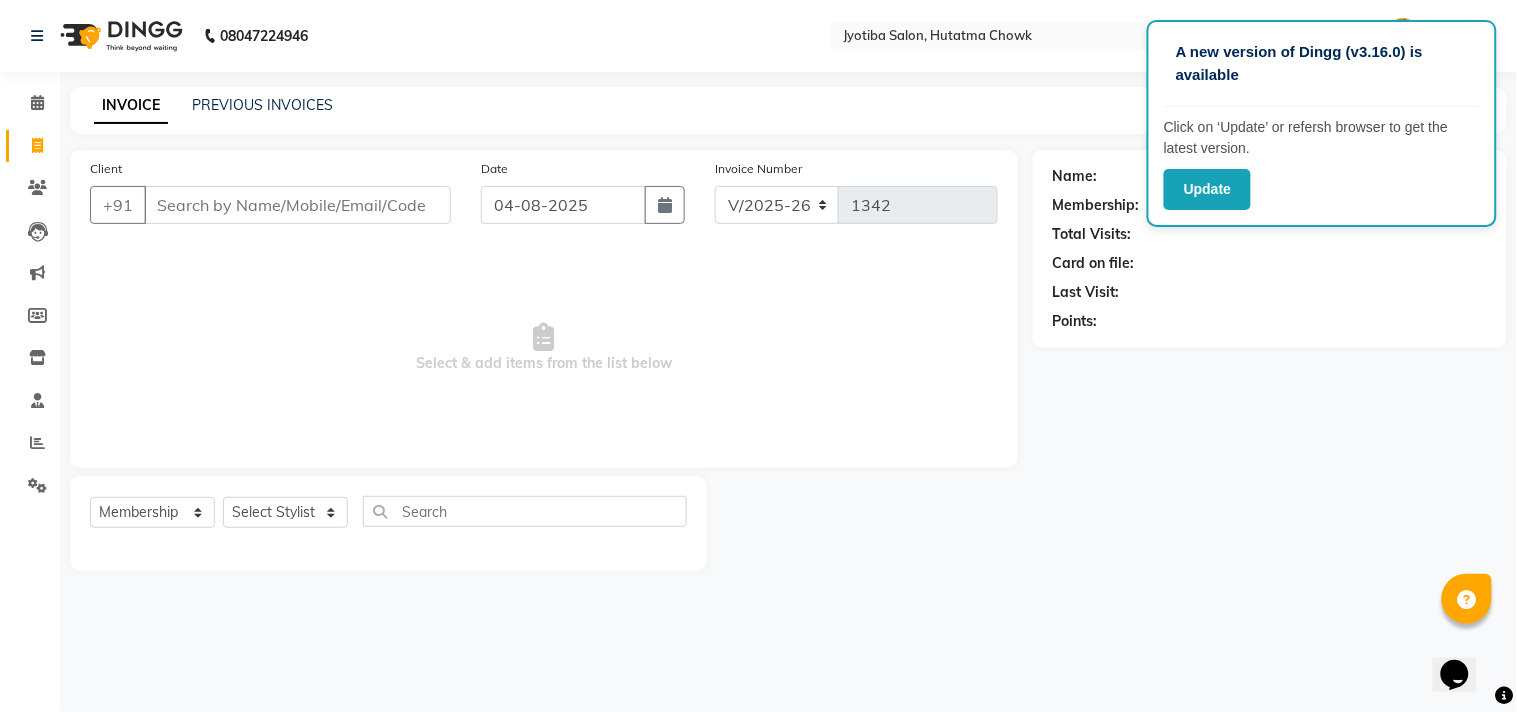 click on "Name: Membership: Total Visits: Card on file: Last Visit:  Points:" 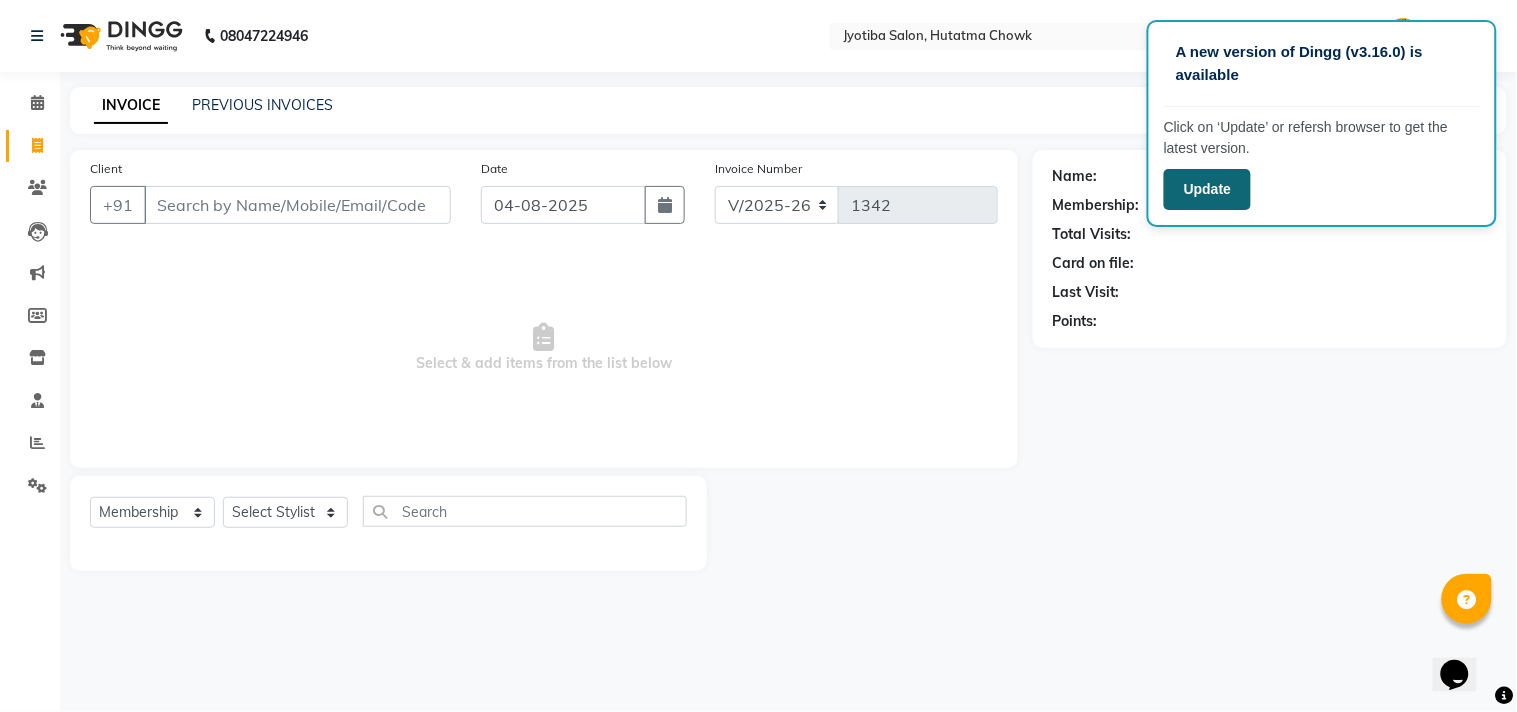 click on "Update" 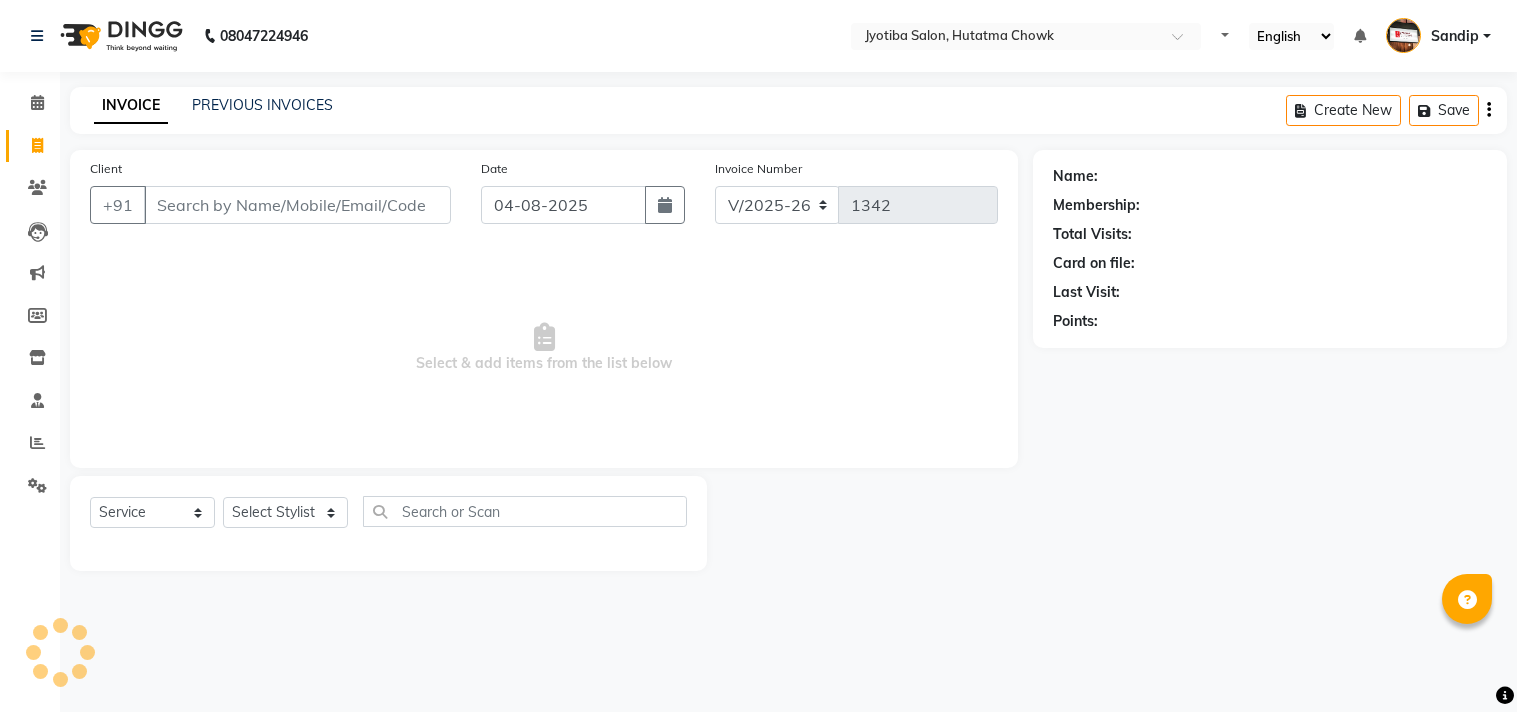select on "556" 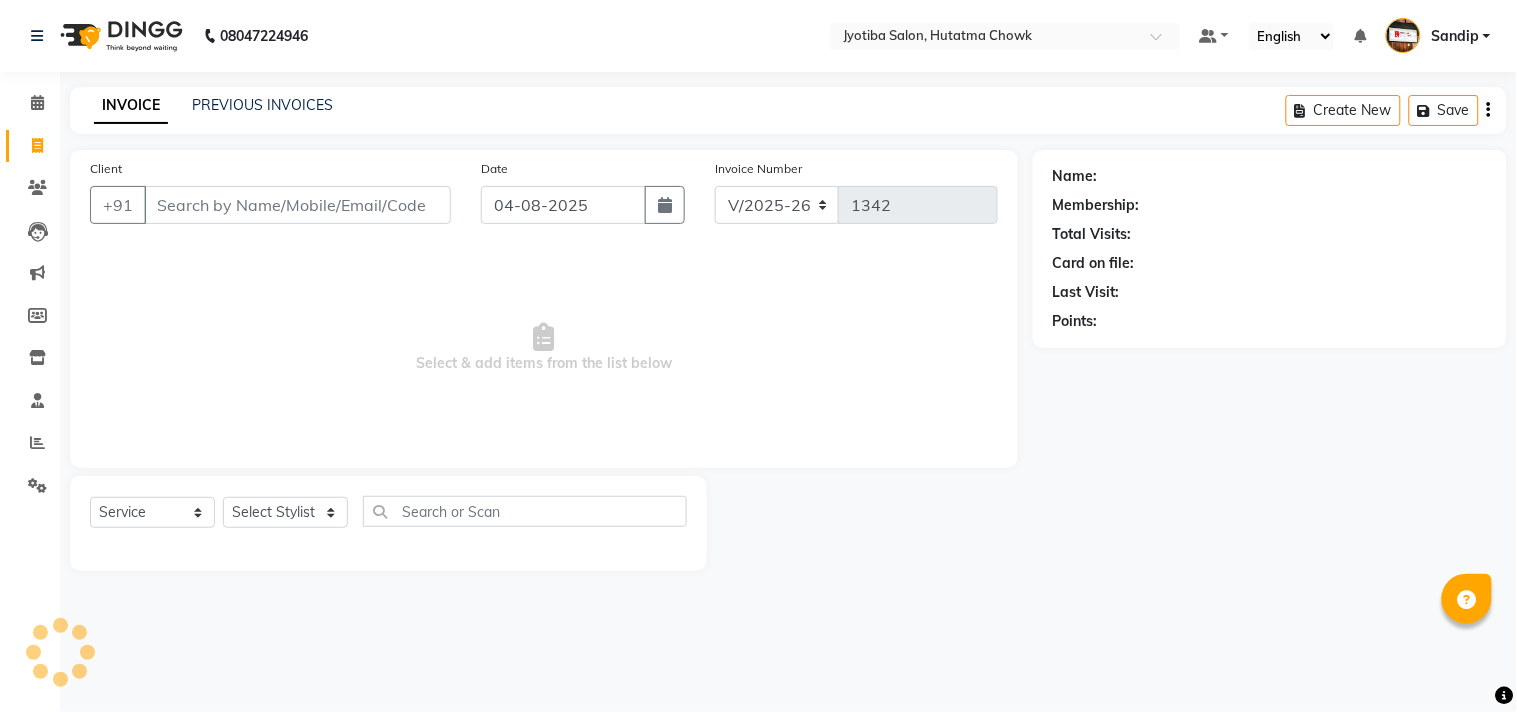 select on "membership" 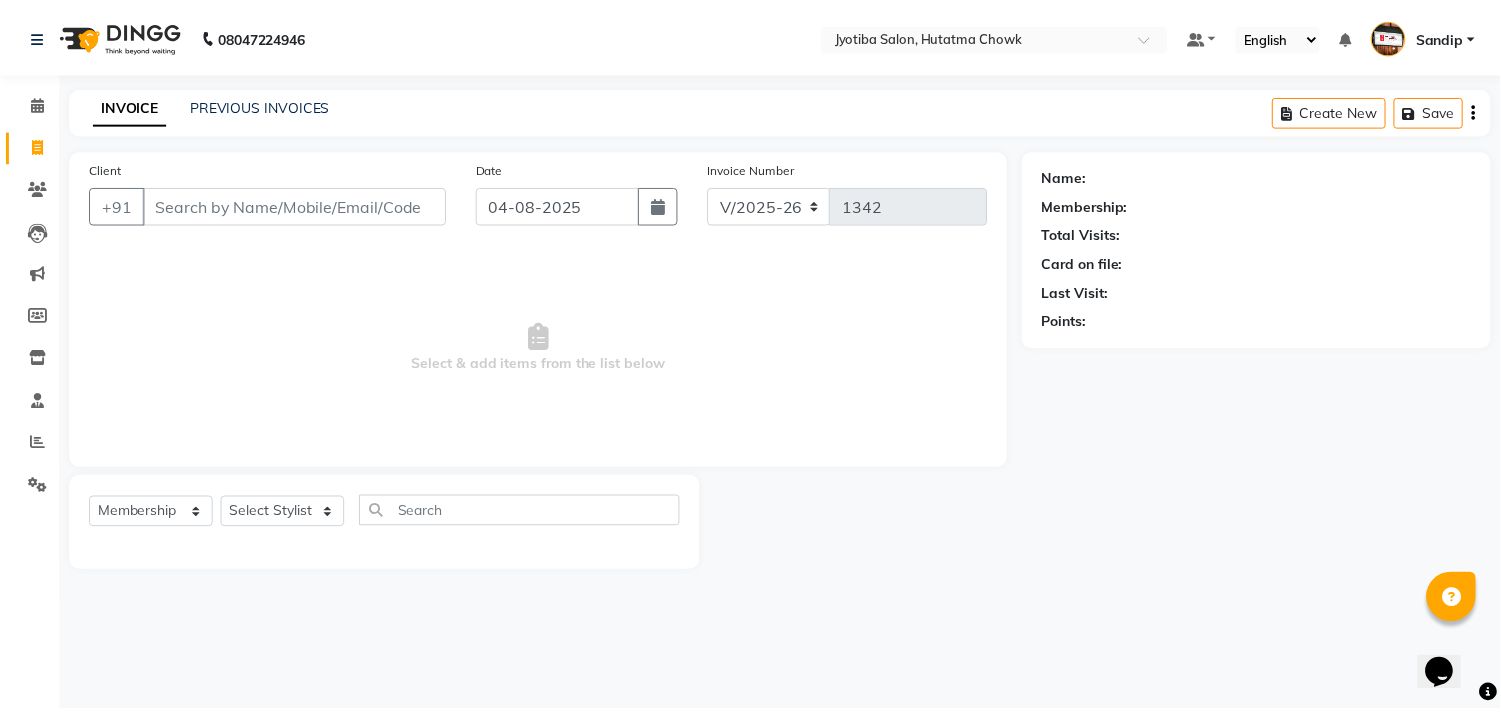 scroll, scrollTop: 0, scrollLeft: 0, axis: both 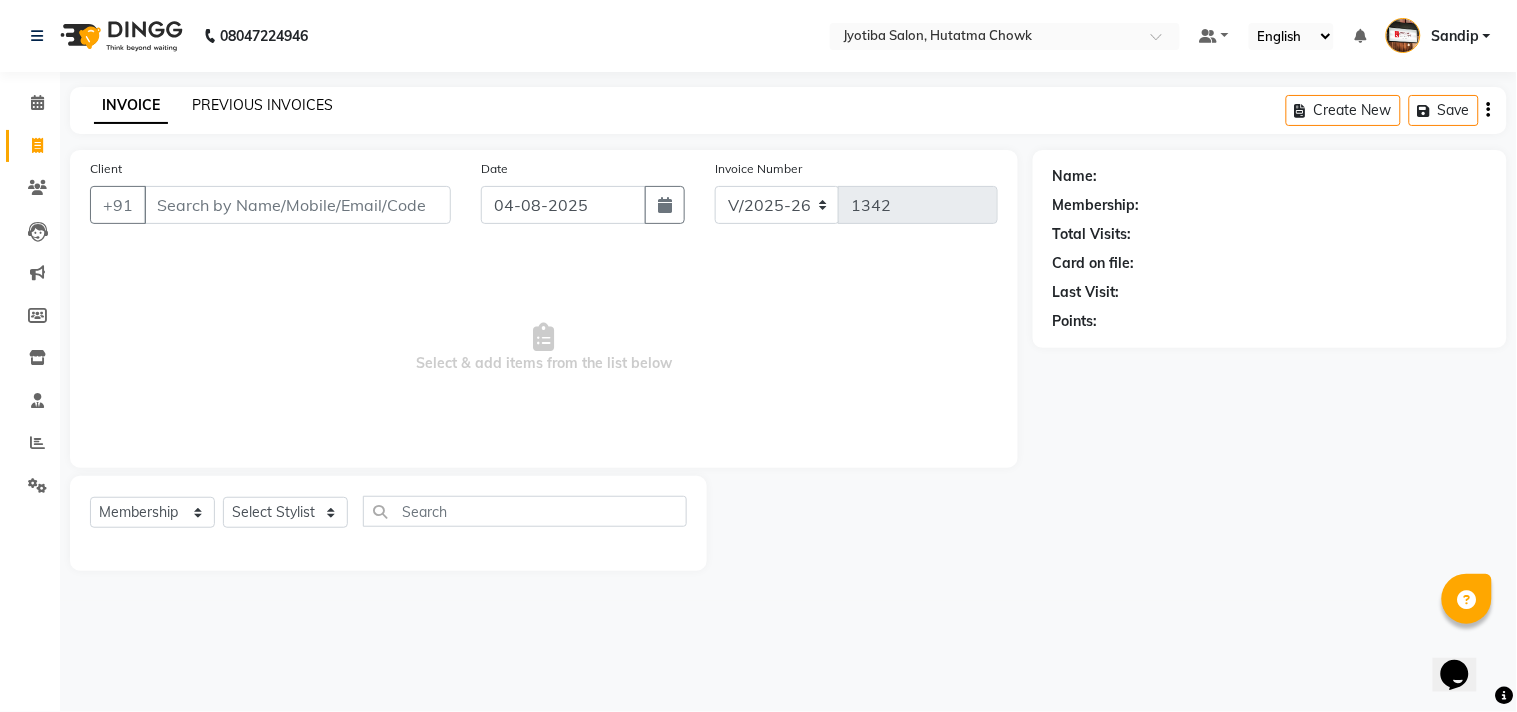 click on "PREVIOUS INVOICES" 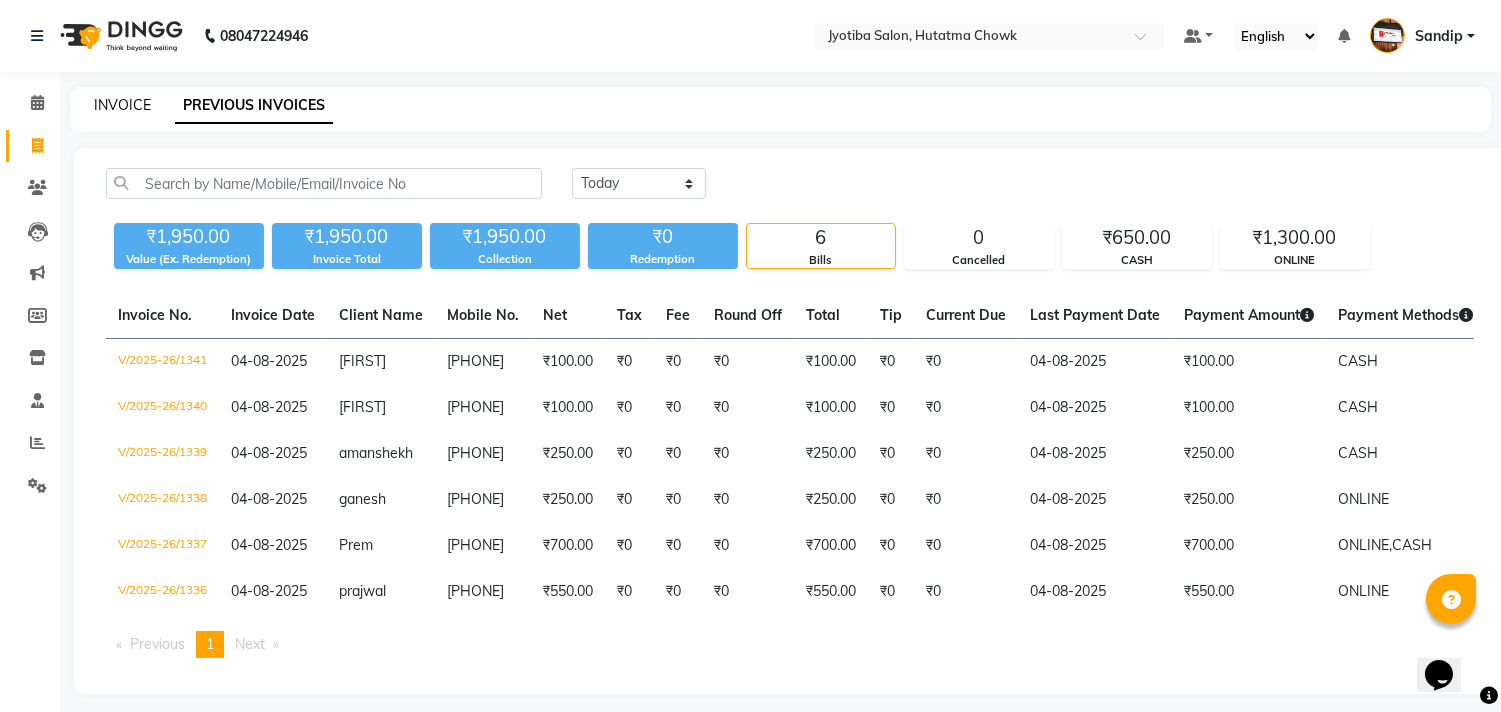 click on "INVOICE" 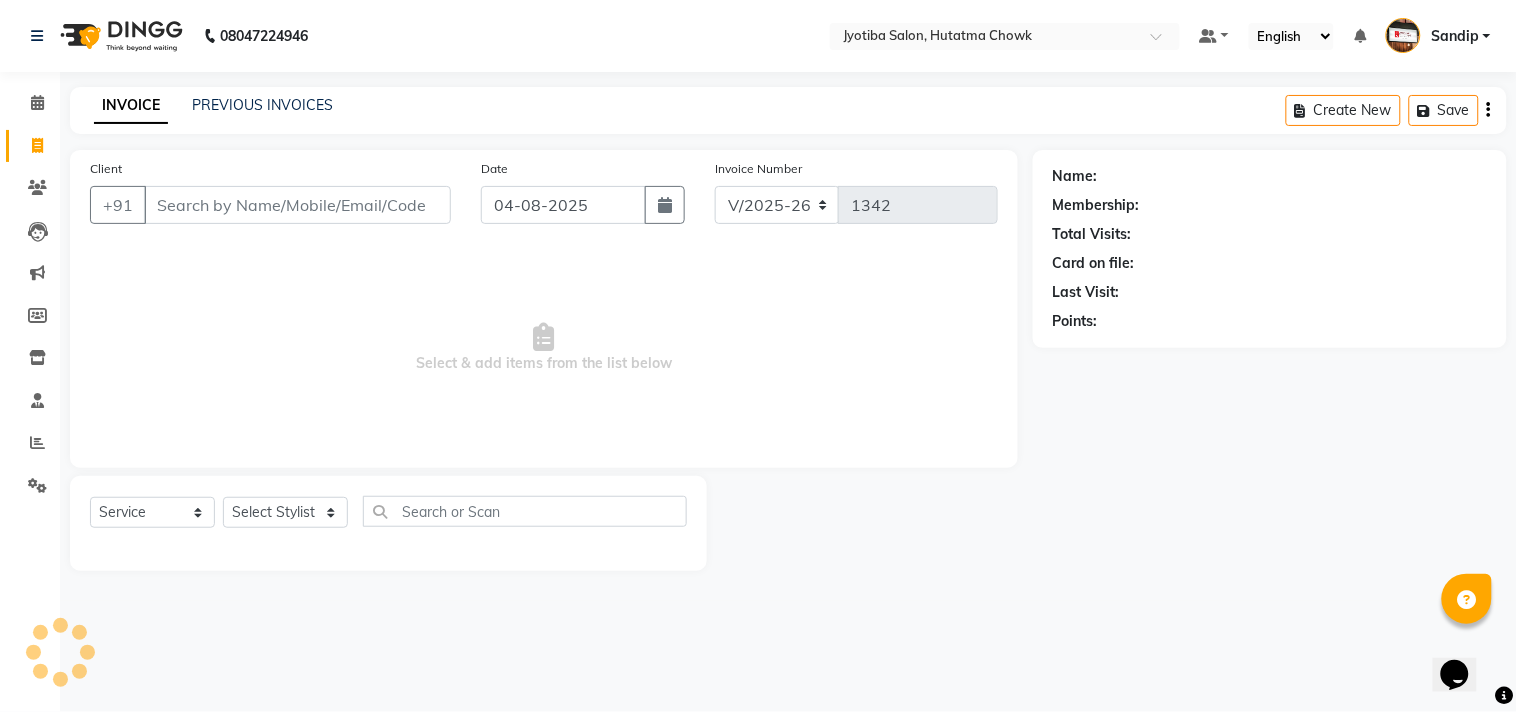 select on "membership" 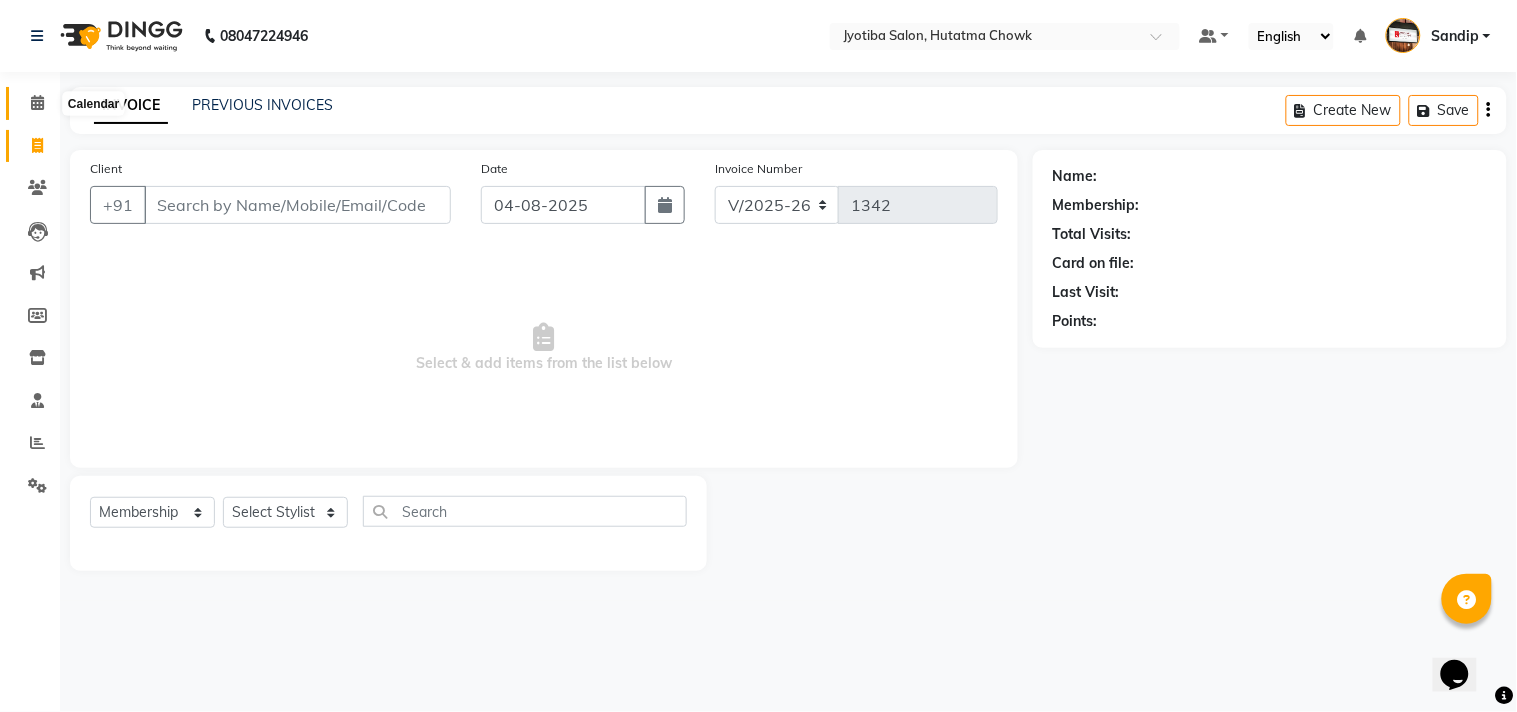 click 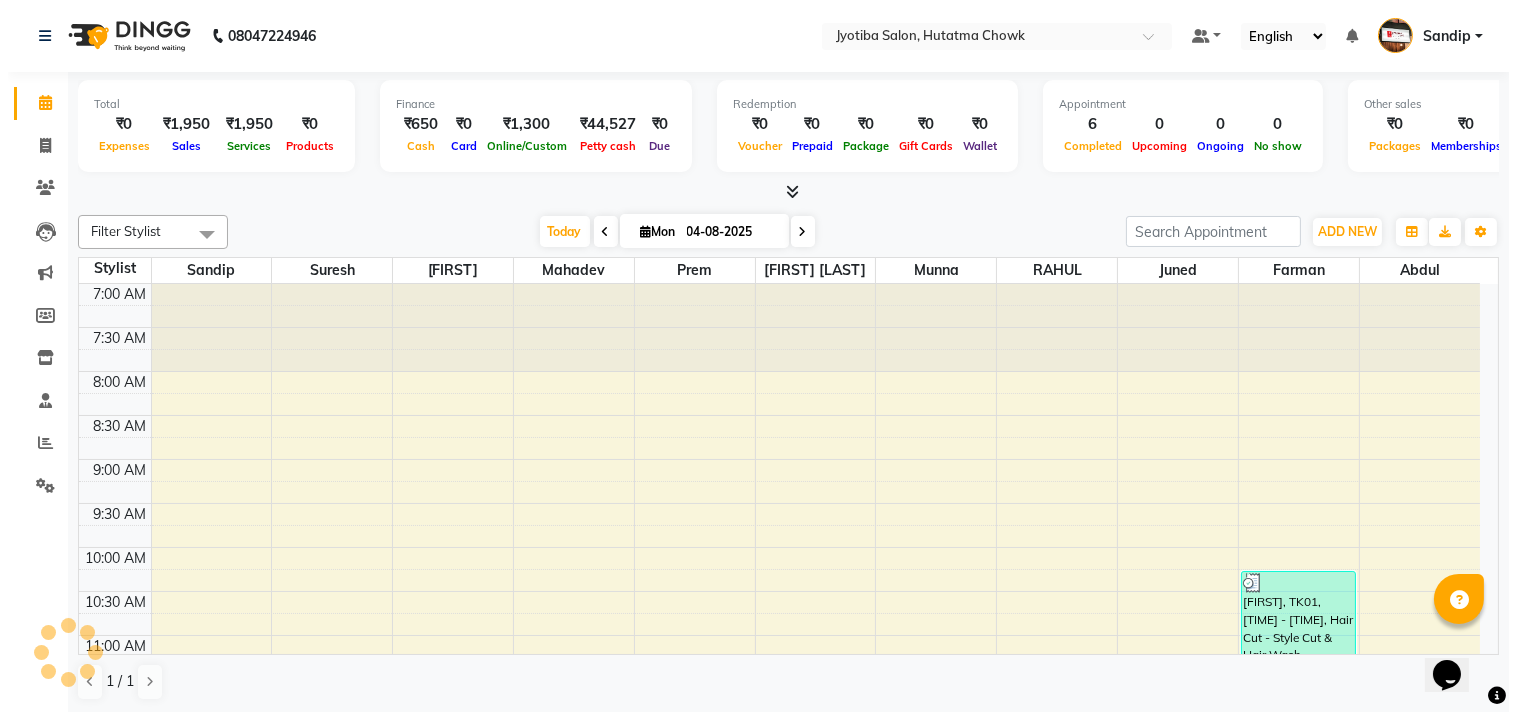 scroll, scrollTop: 0, scrollLeft: 0, axis: both 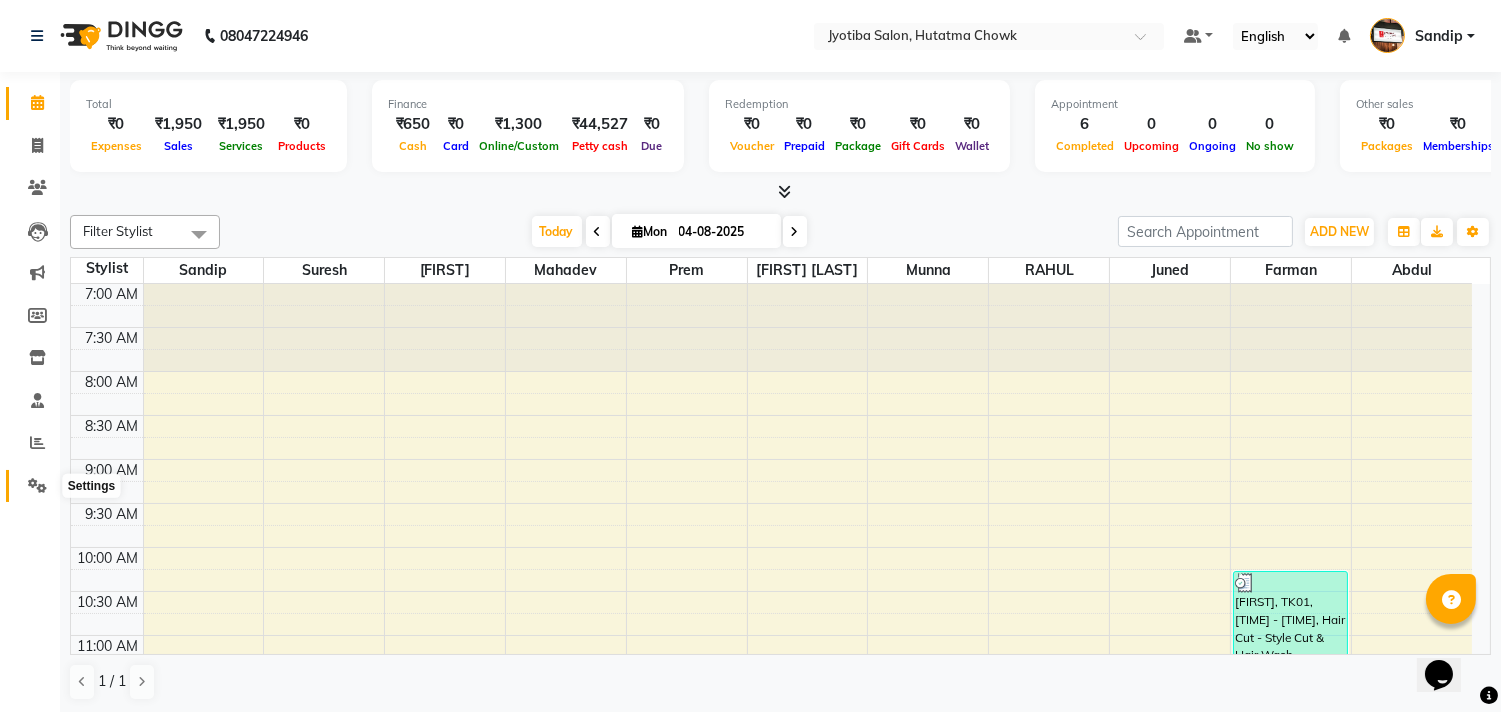 click 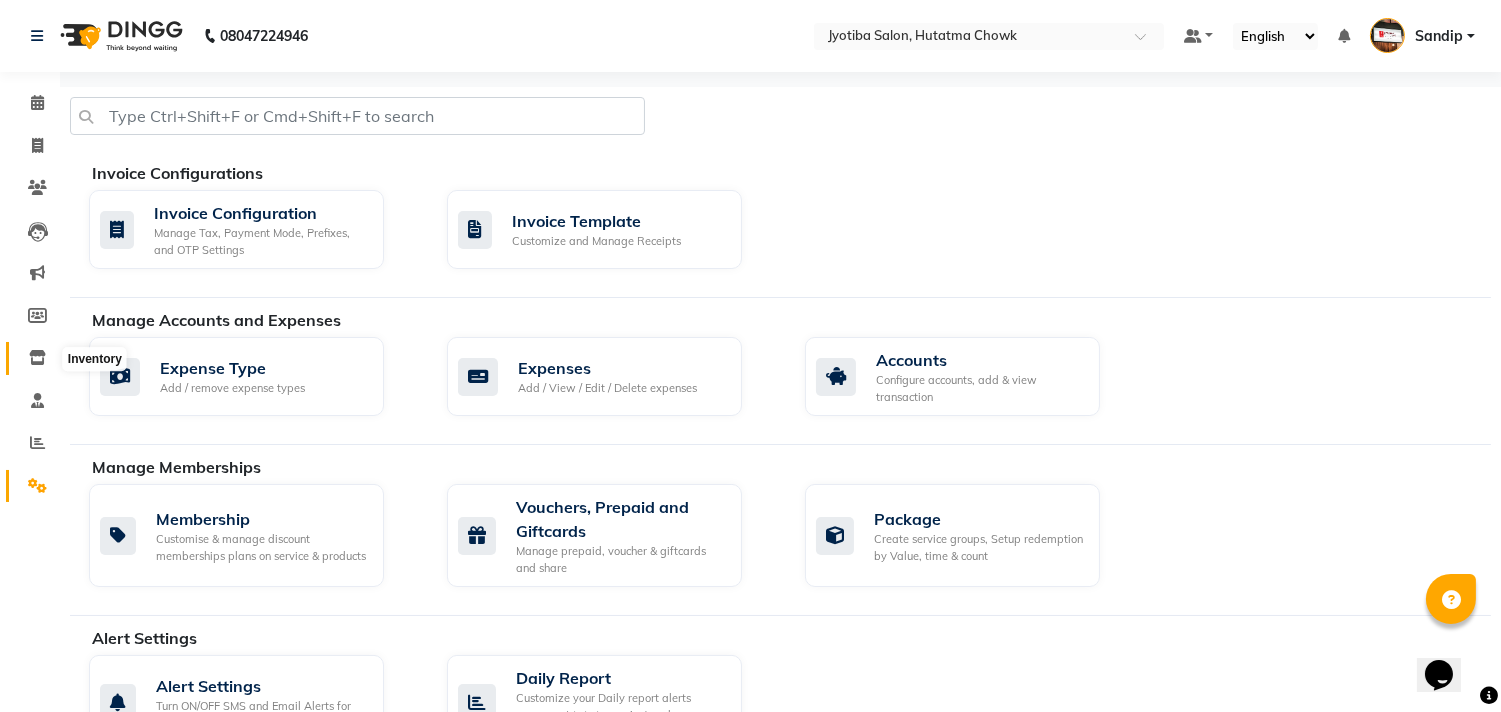 click 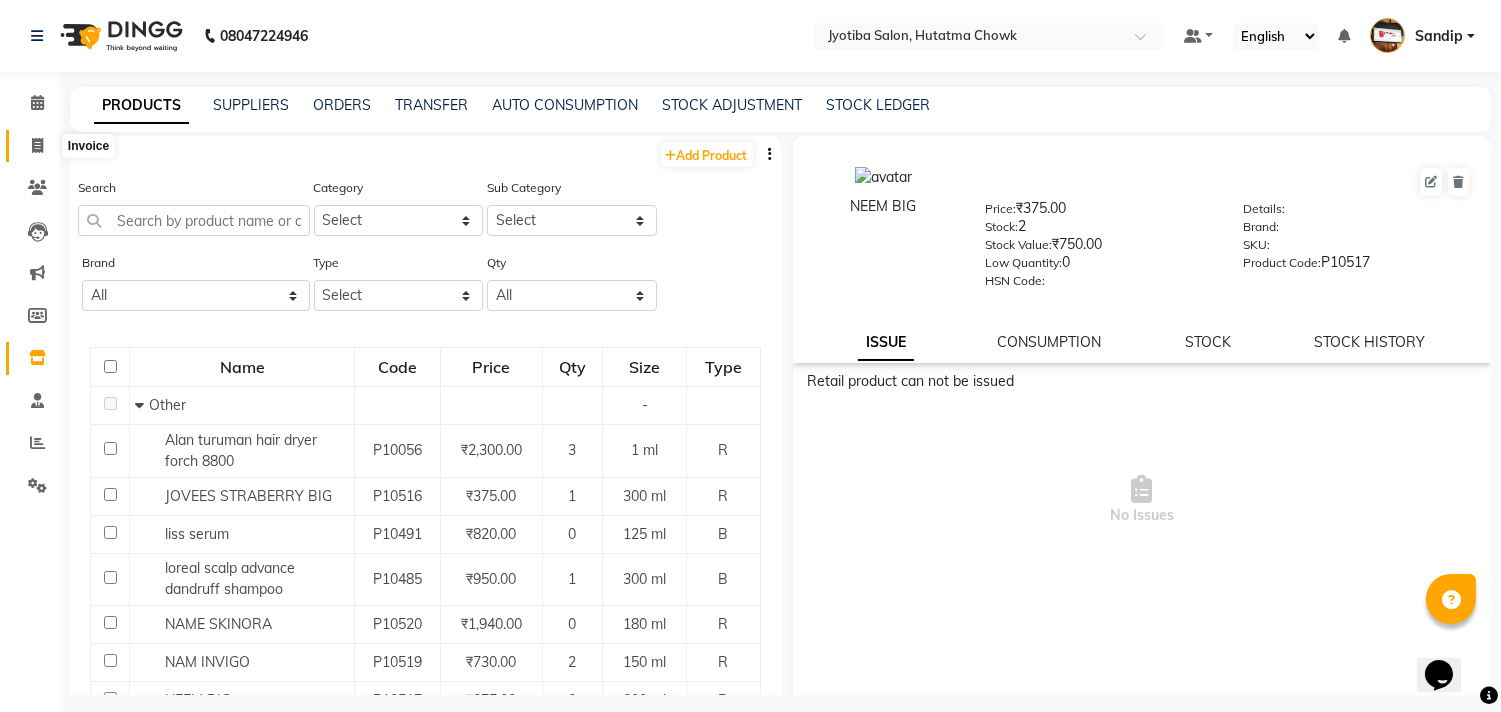 click 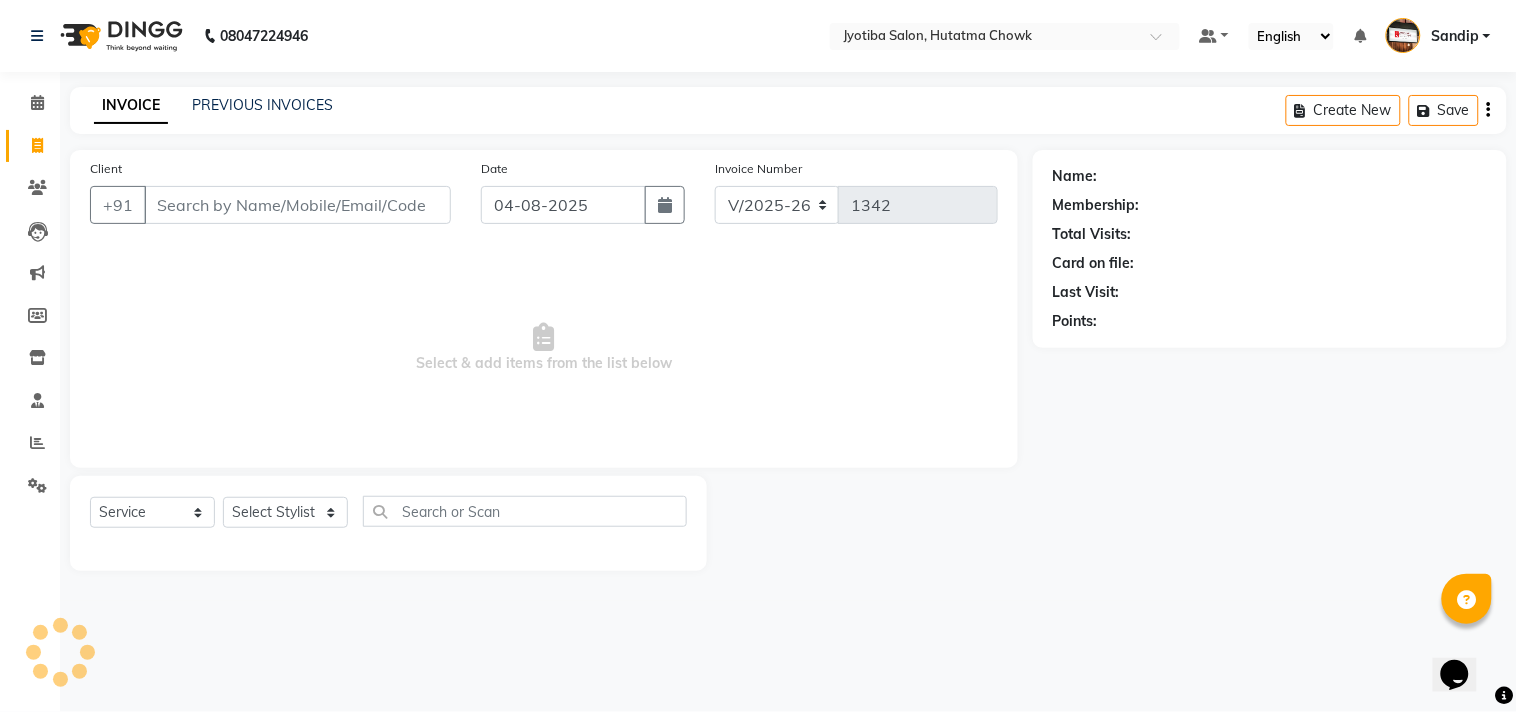 select on "membership" 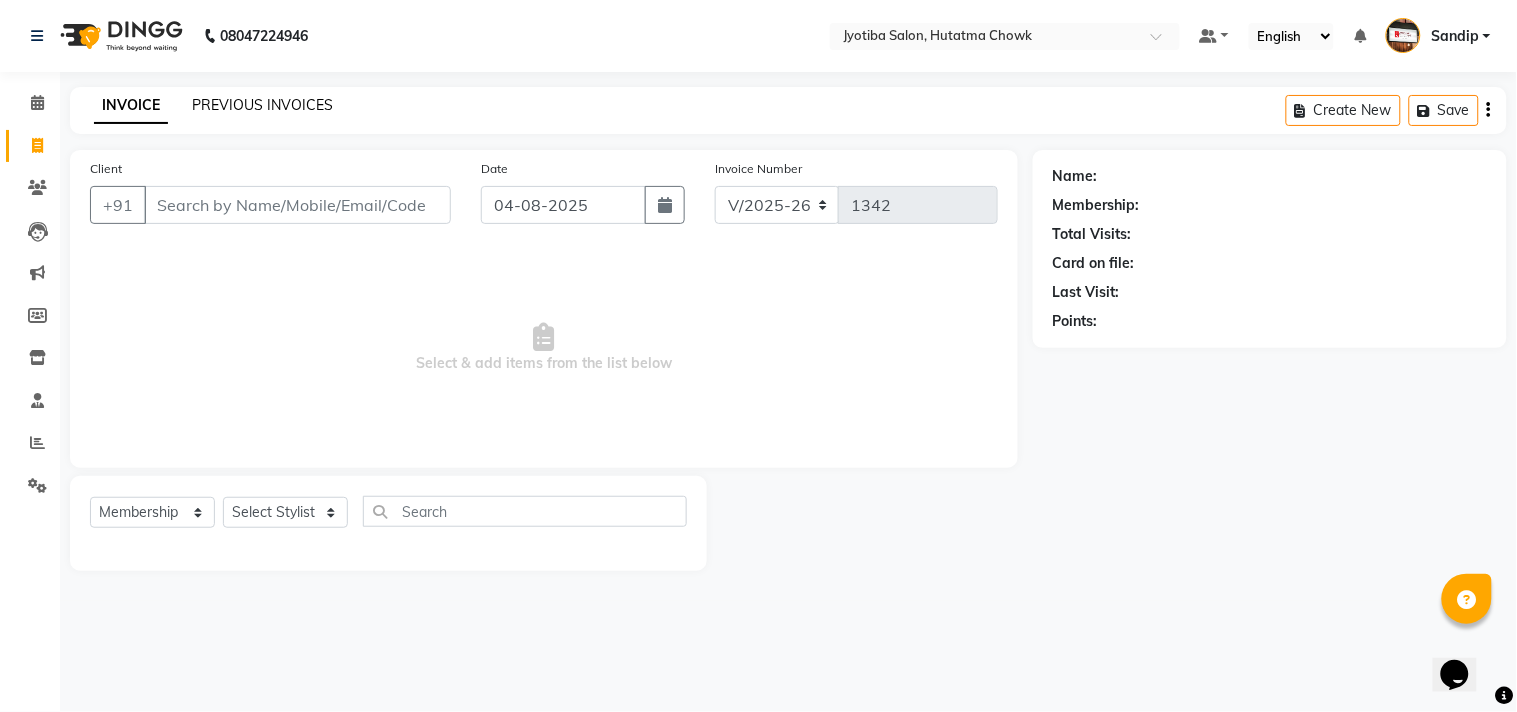 click on "PREVIOUS INVOICES" 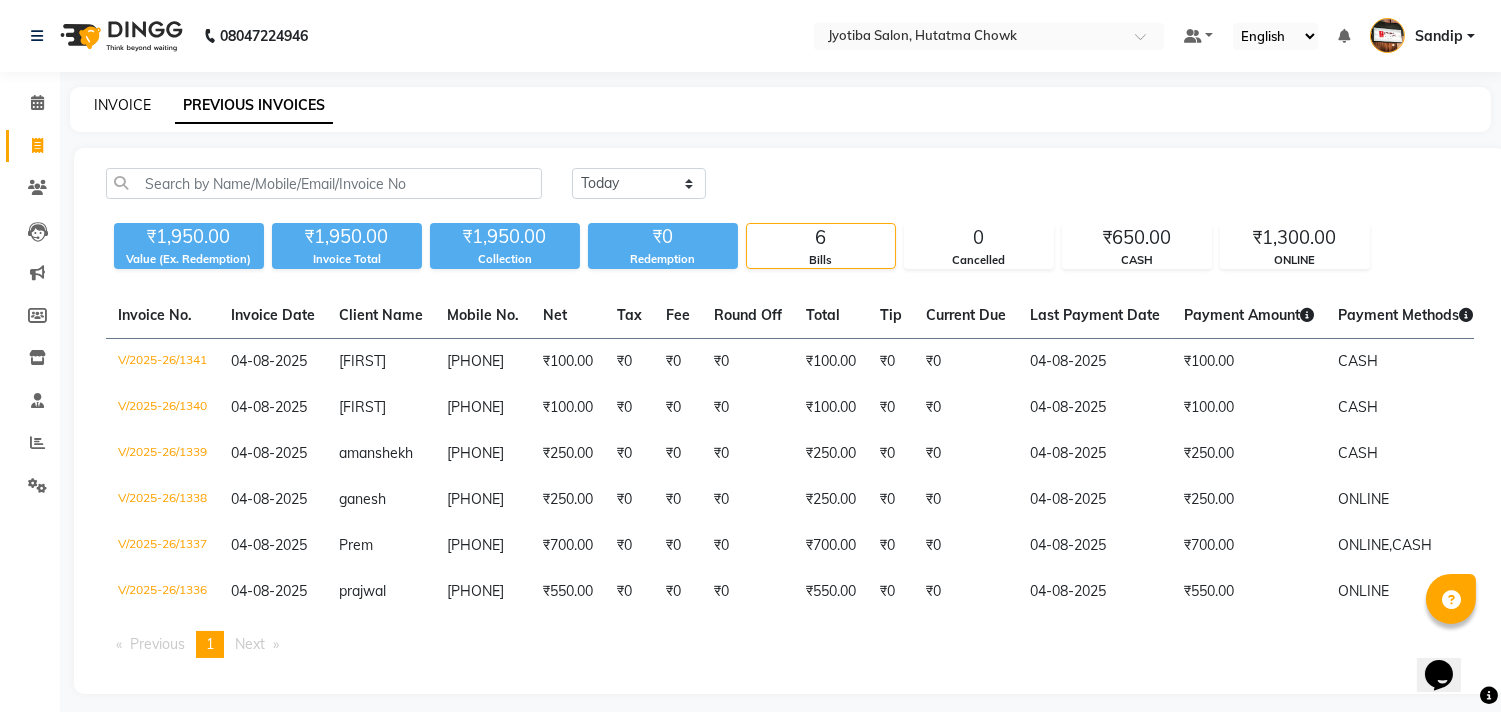 click on "INVOICE" 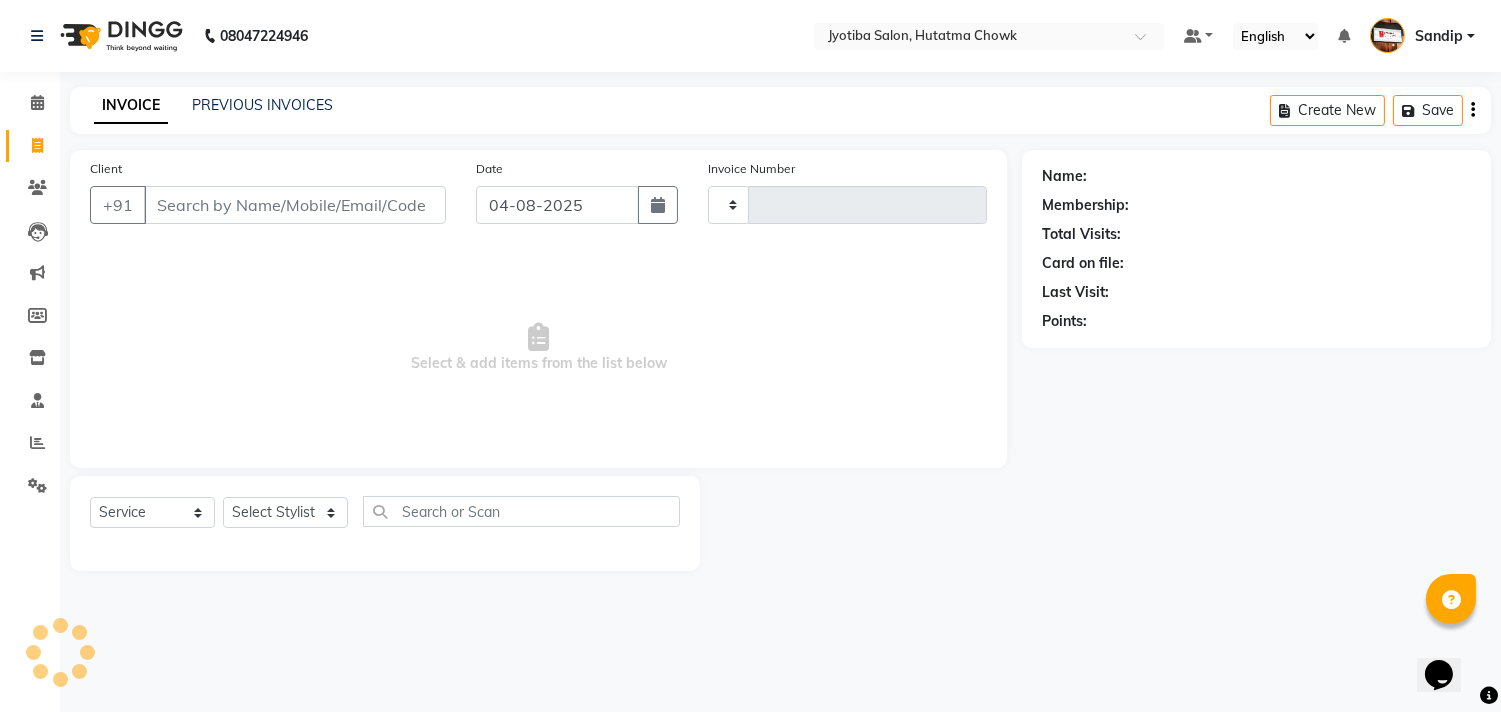 type on "1342" 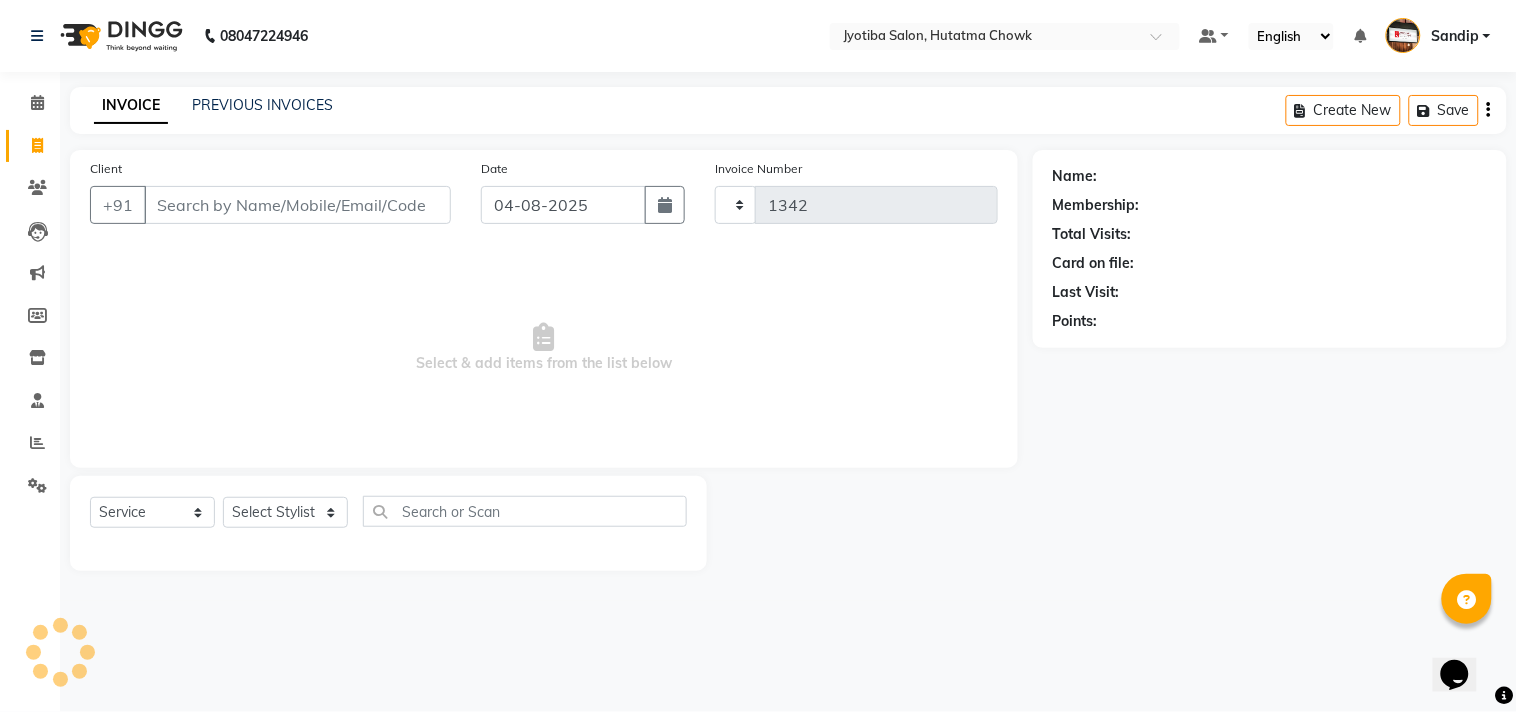 select on "556" 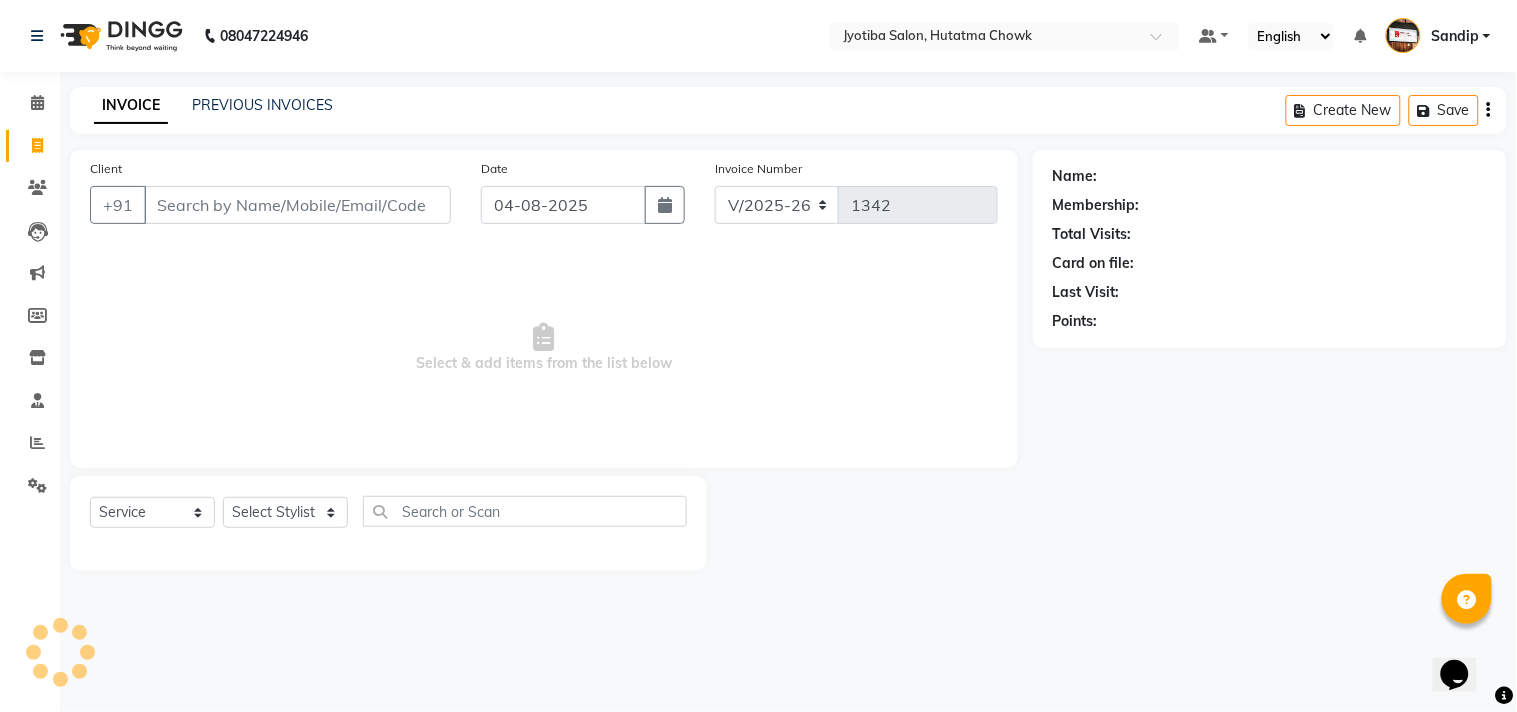 select on "membership" 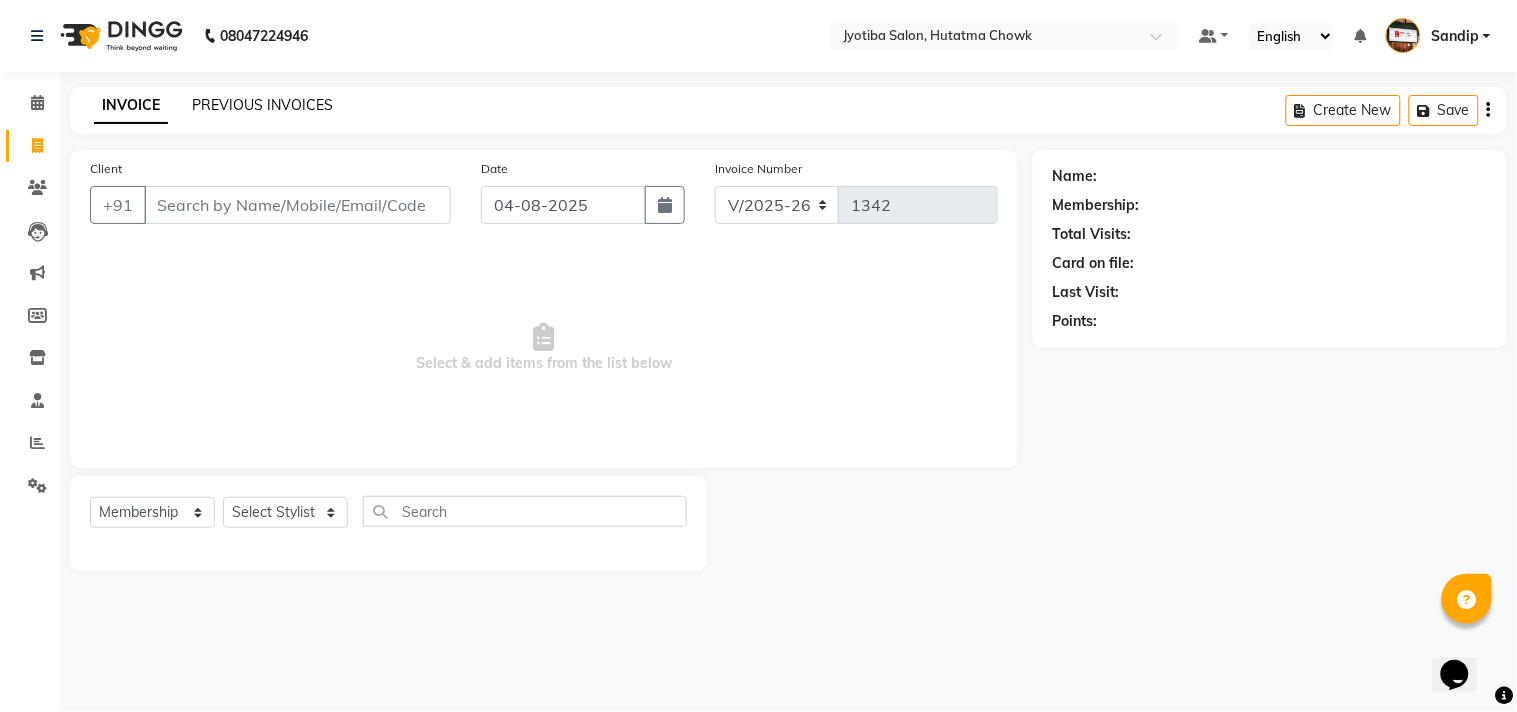 click on "PREVIOUS INVOICES" 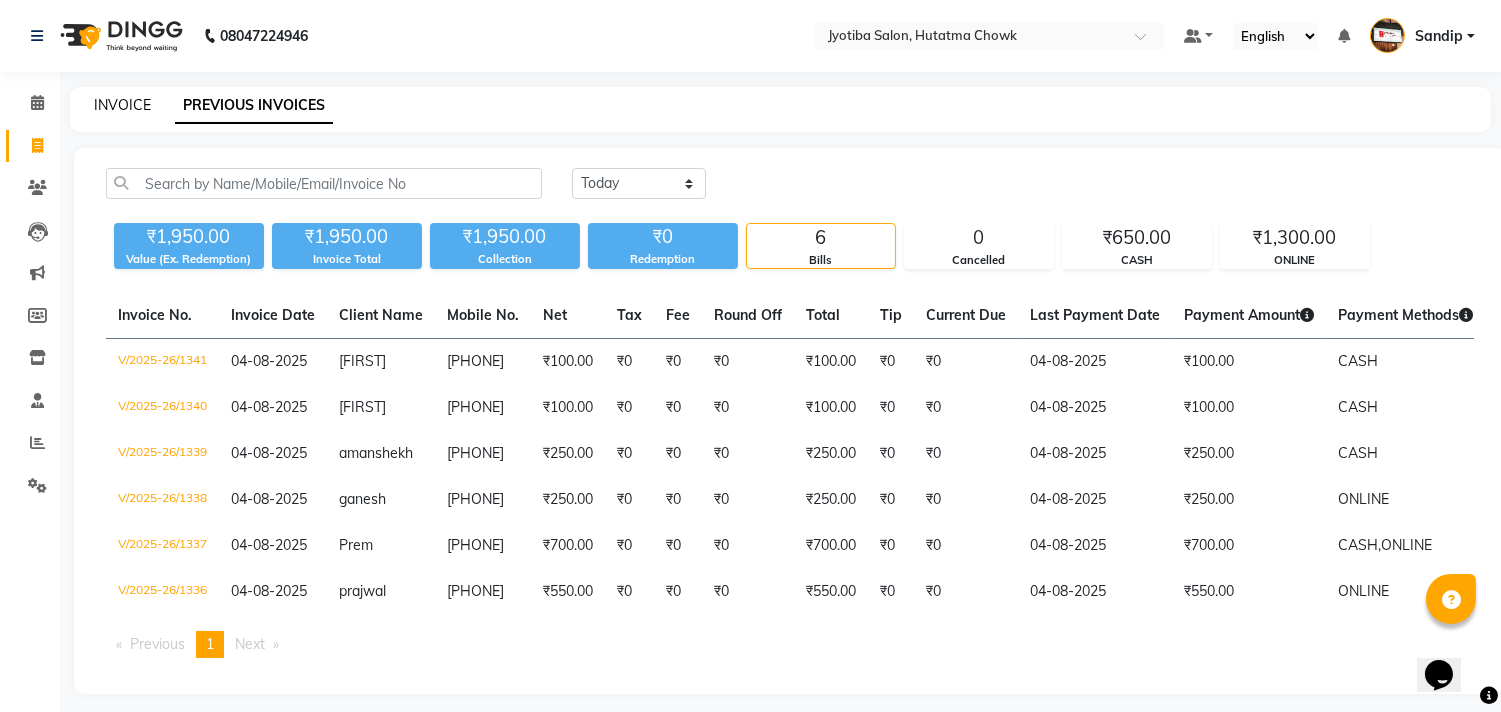 click on "INVOICE" 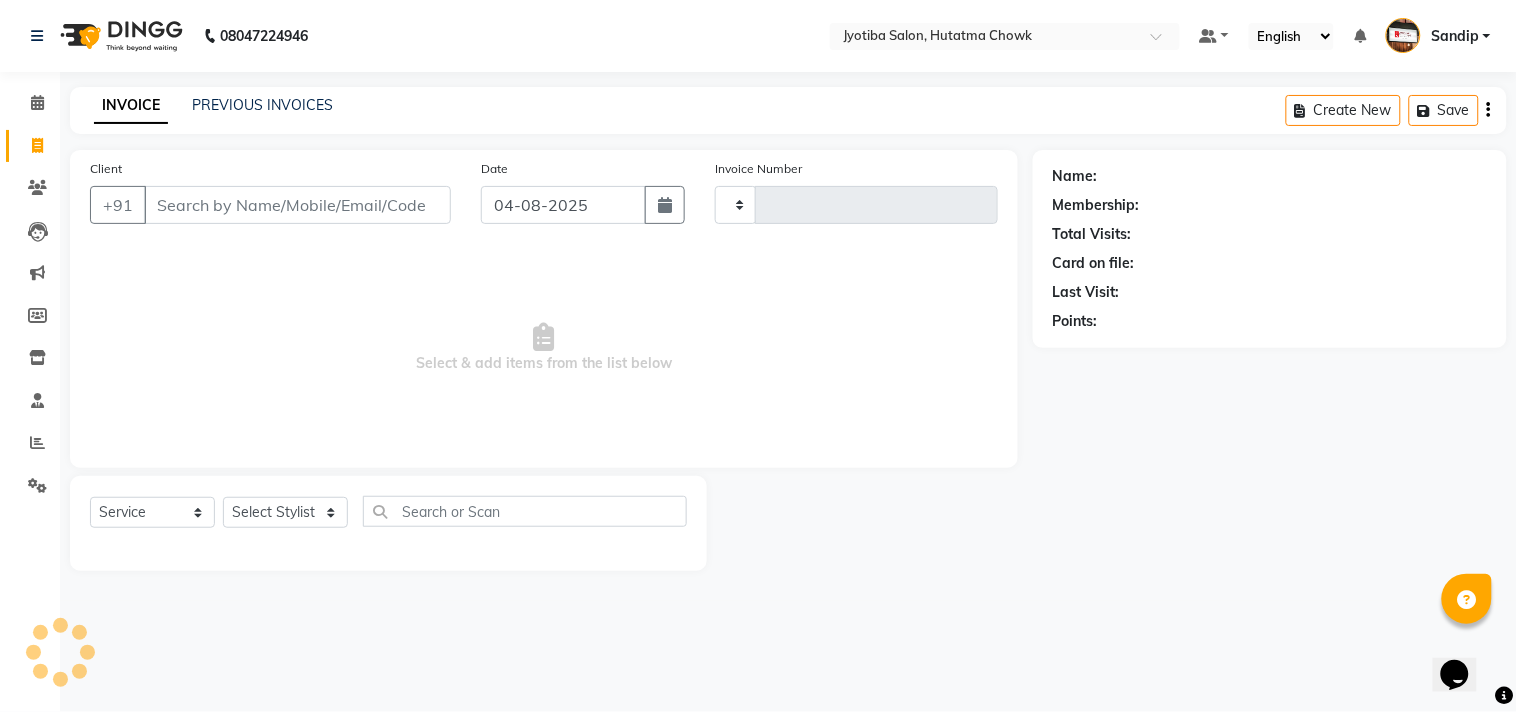 type on "1342" 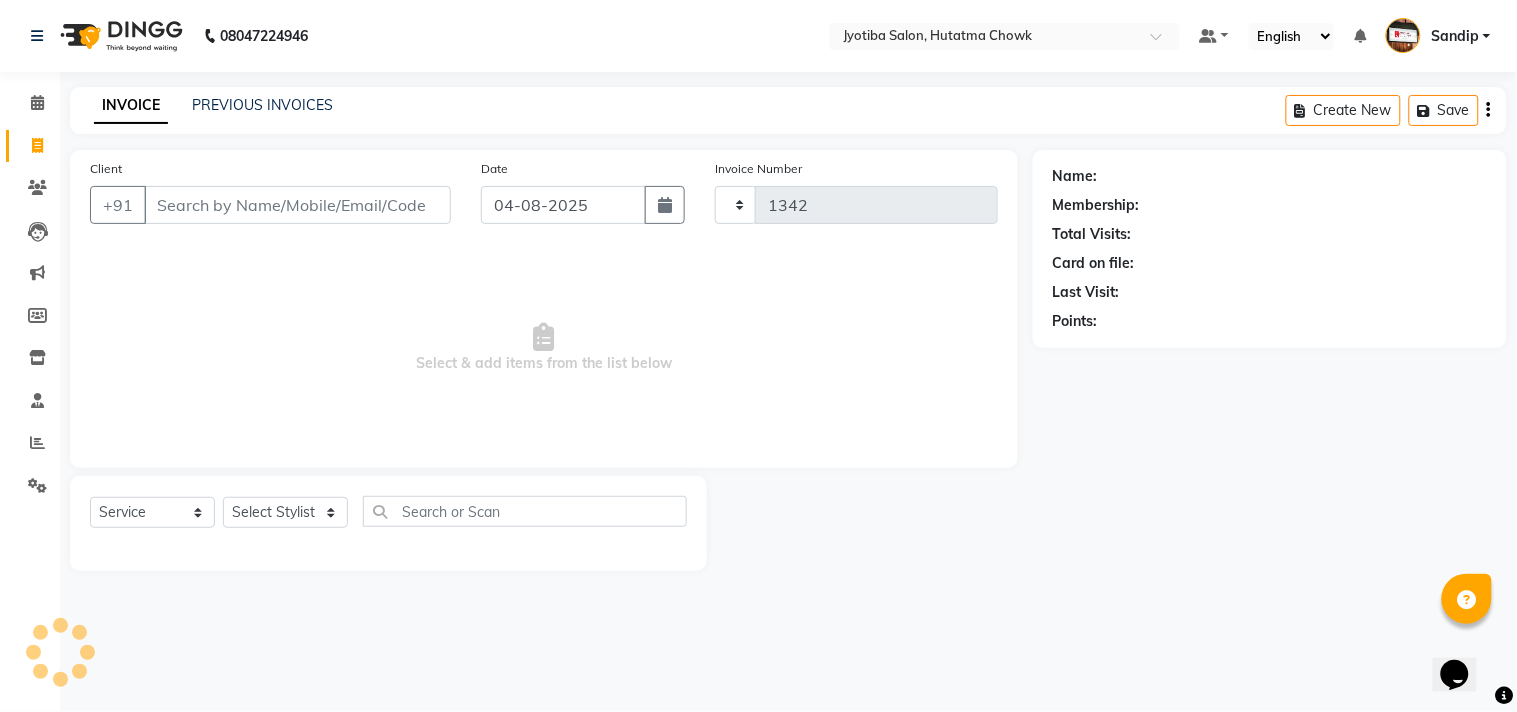select on "556" 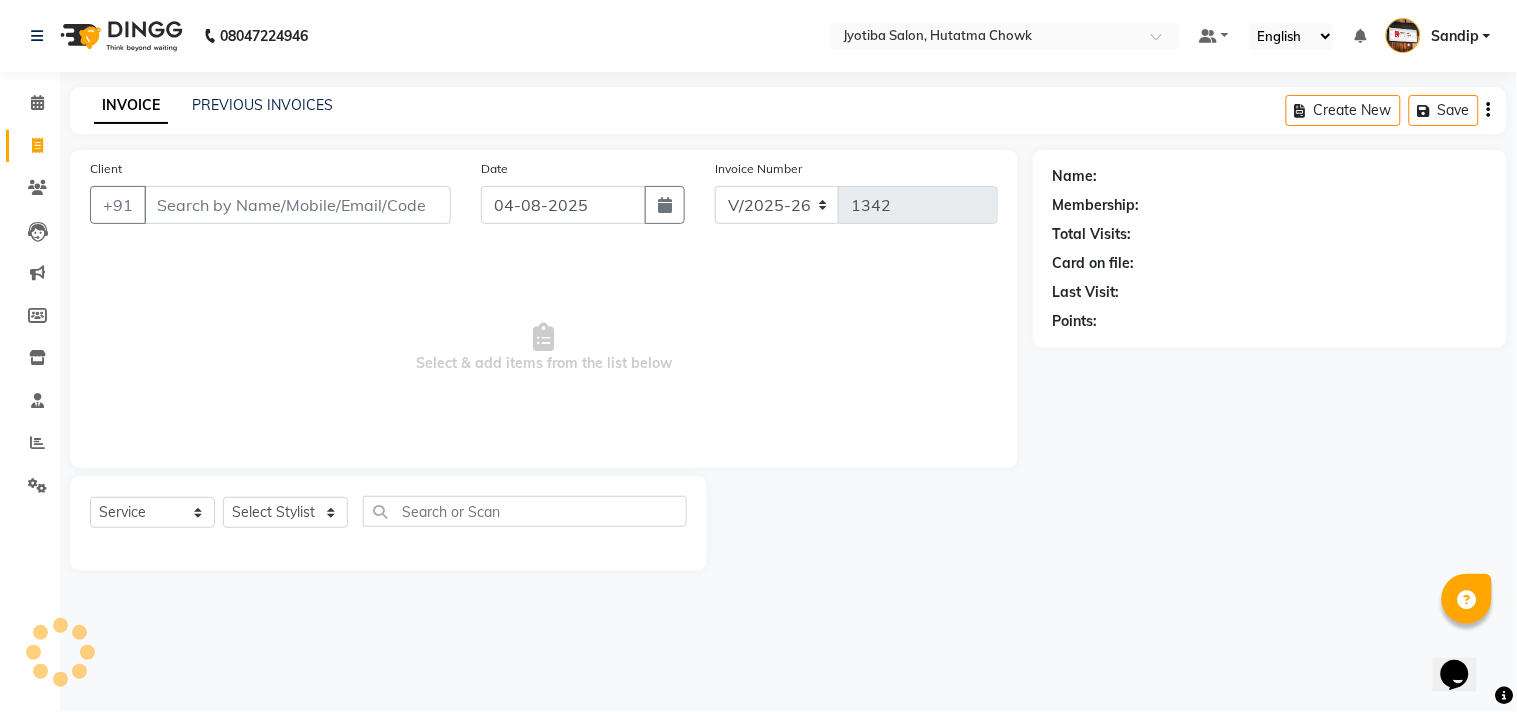 select on "membership" 